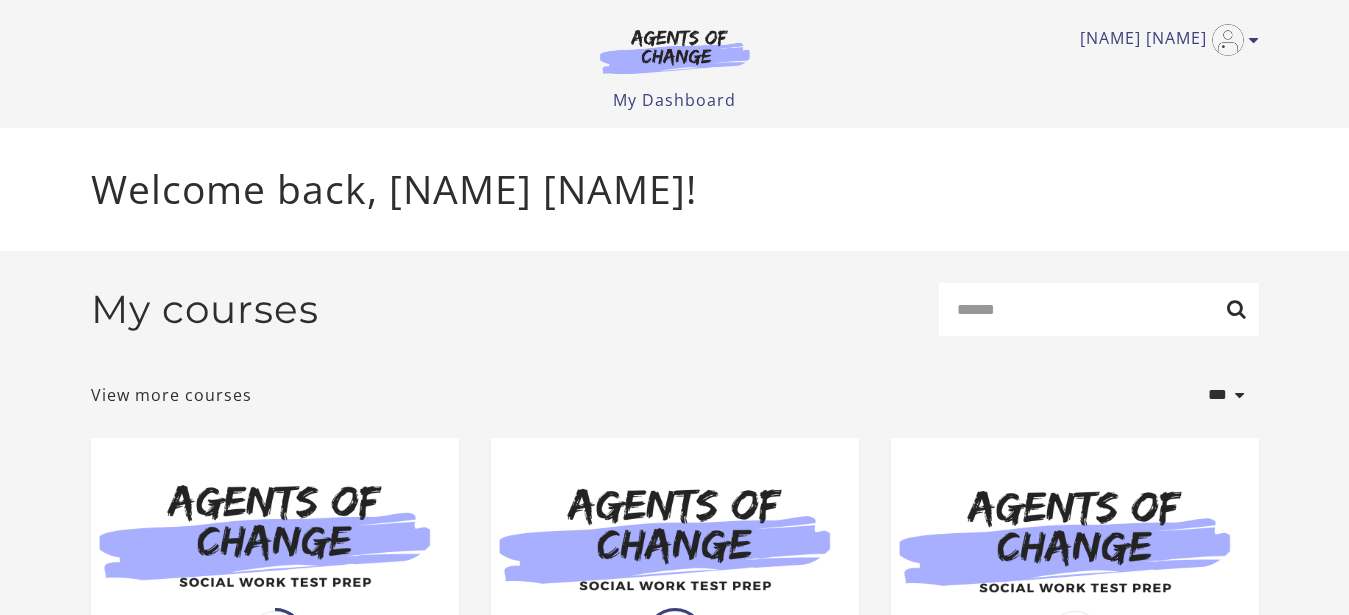 scroll, scrollTop: 204, scrollLeft: 0, axis: vertical 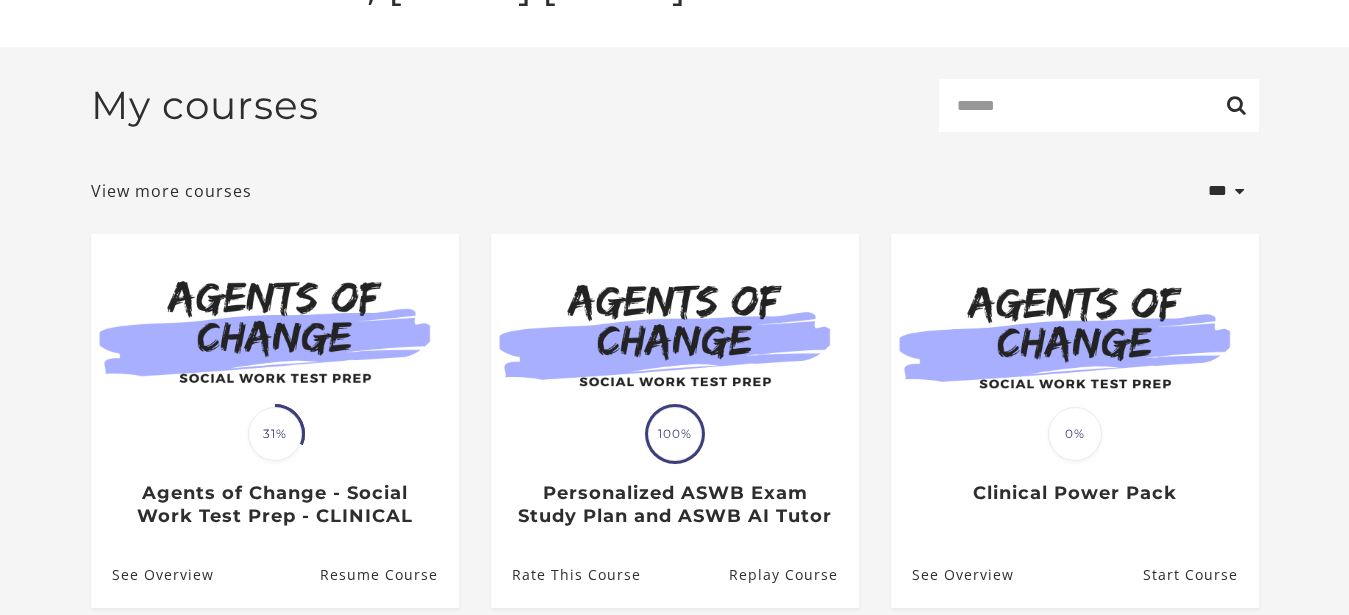 click at bounding box center [275, 333] 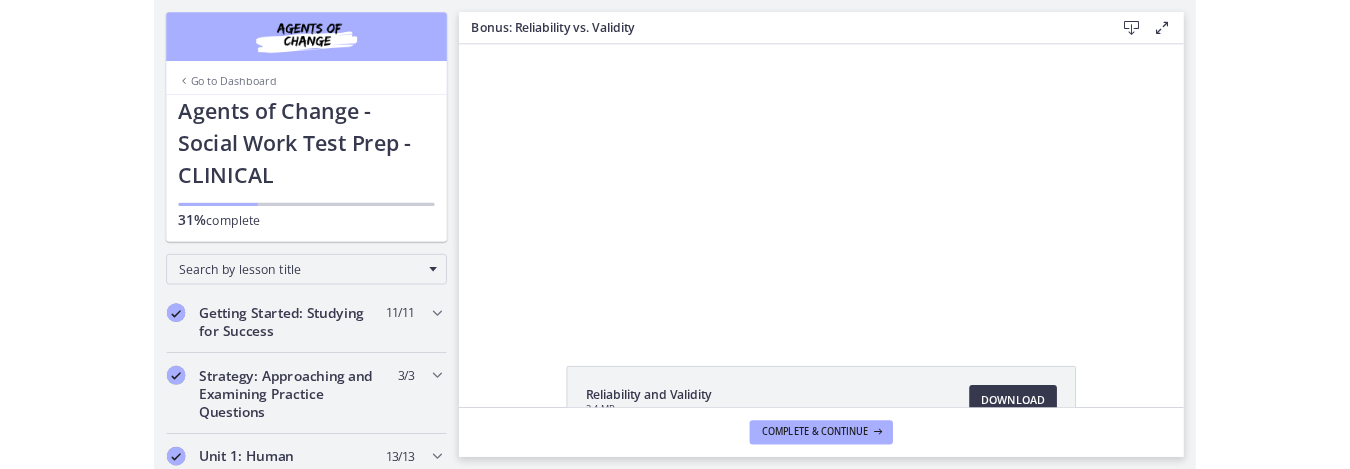 scroll, scrollTop: 0, scrollLeft: 0, axis: both 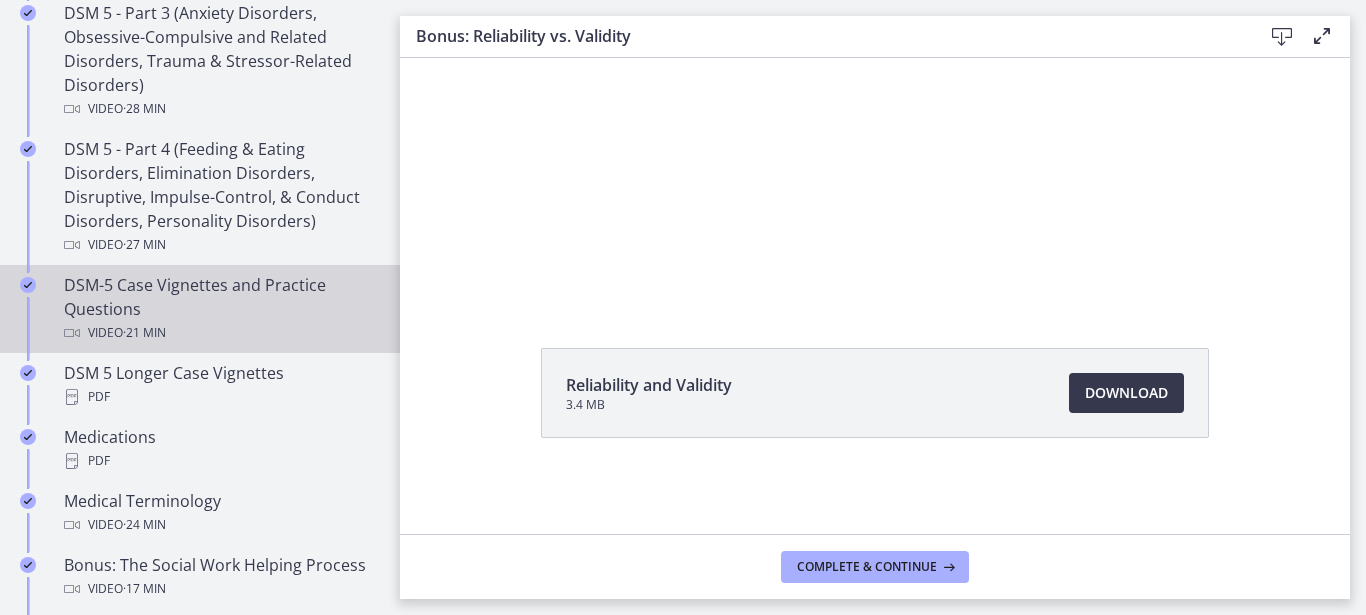 click on "DSM-5 Case Vignettes and Practice Questions
Video
·  21 min" at bounding box center [220, 309] 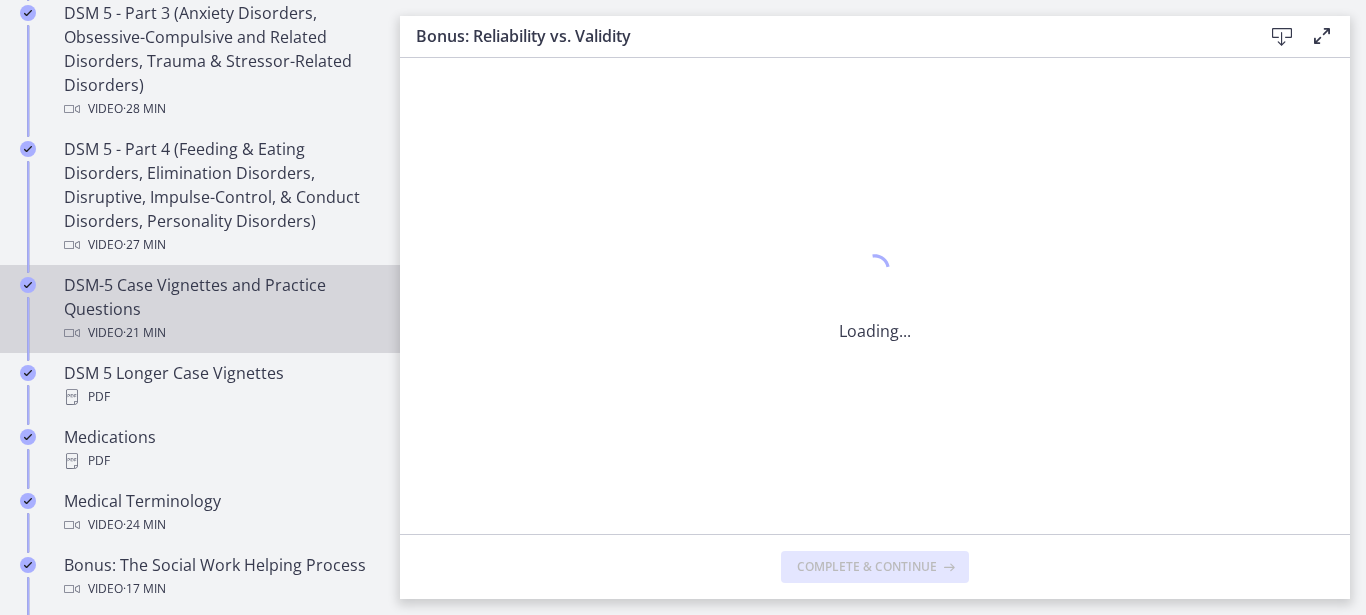 scroll, scrollTop: 0, scrollLeft: 0, axis: both 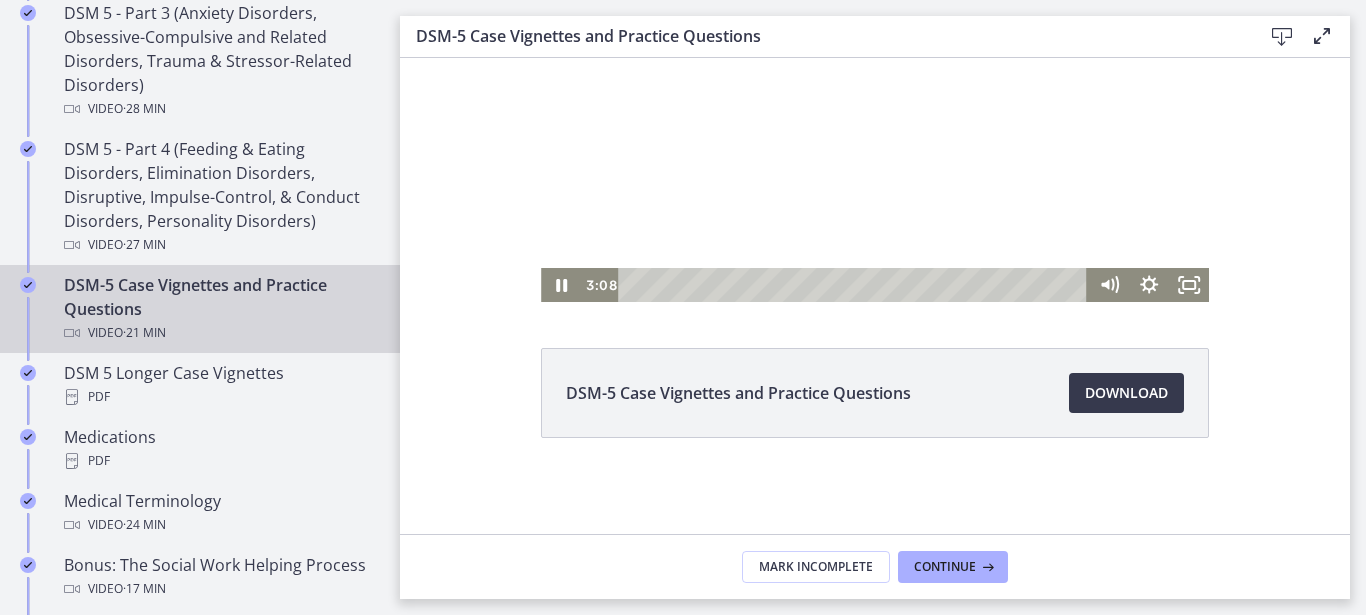 click at bounding box center (875, 114) 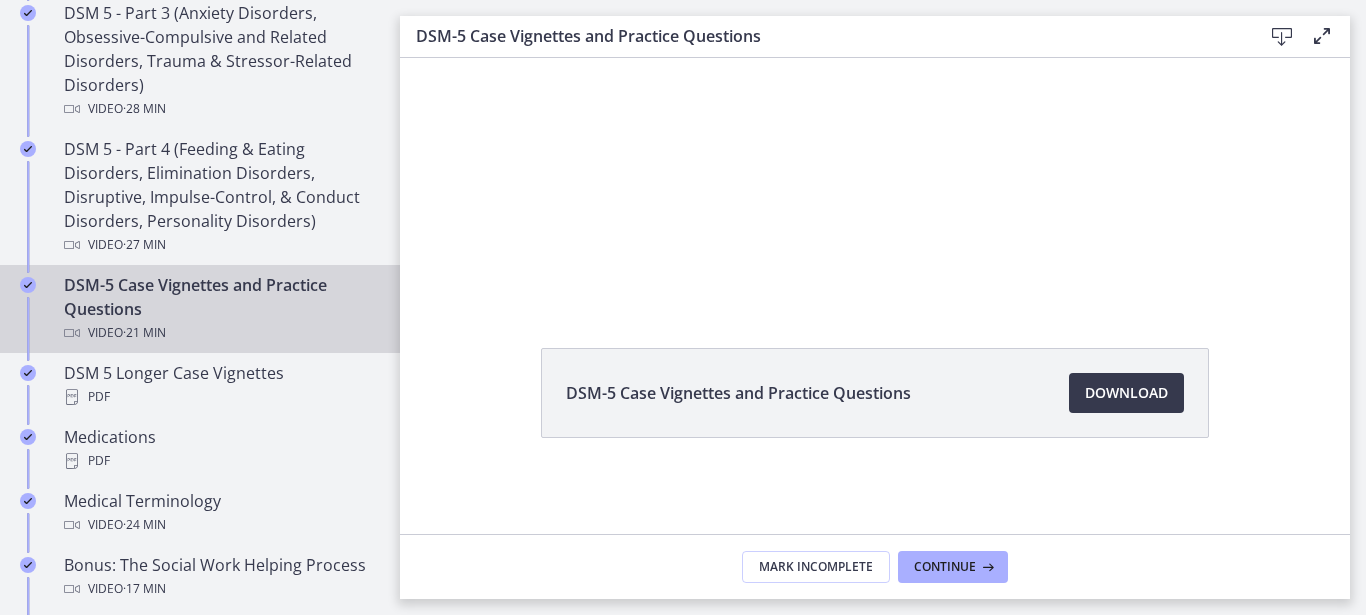 scroll, scrollTop: 0, scrollLeft: 0, axis: both 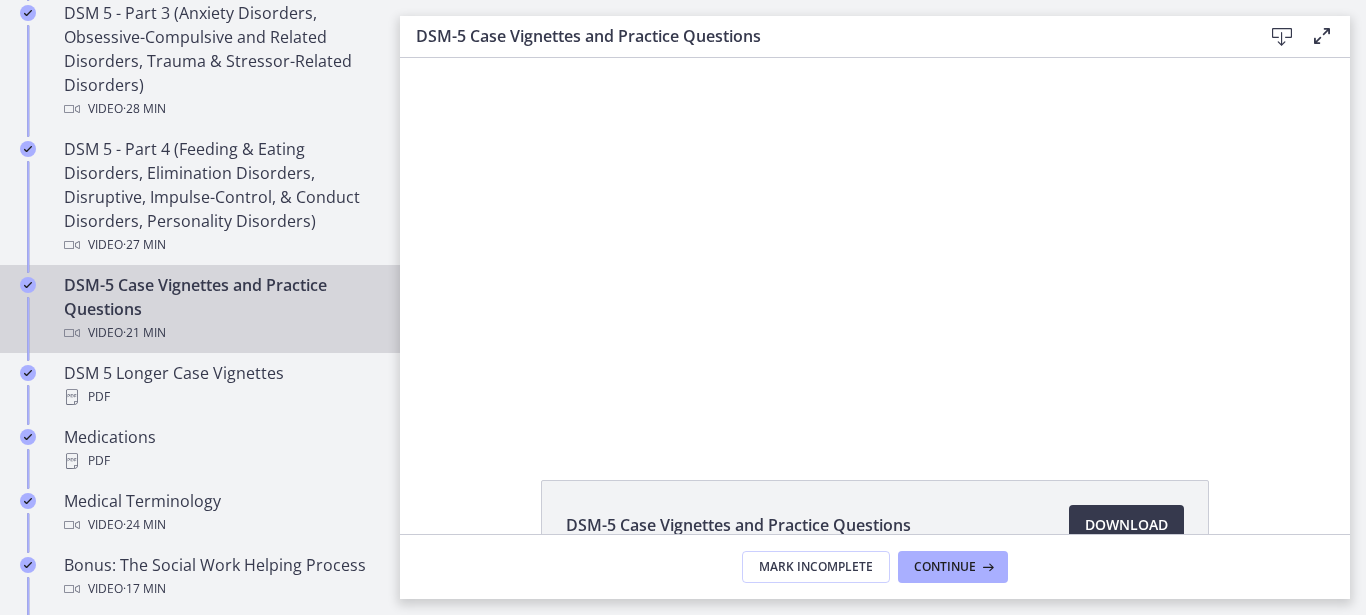 click at bounding box center [1322, 36] 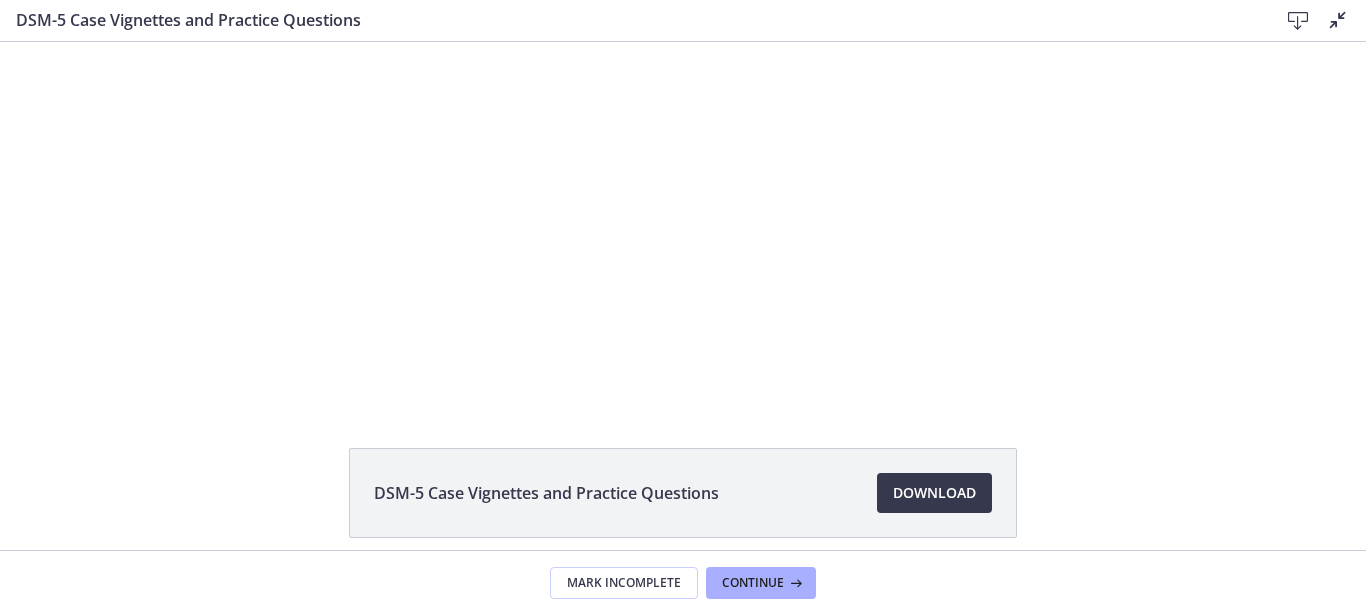 scroll, scrollTop: 0, scrollLeft: 0, axis: both 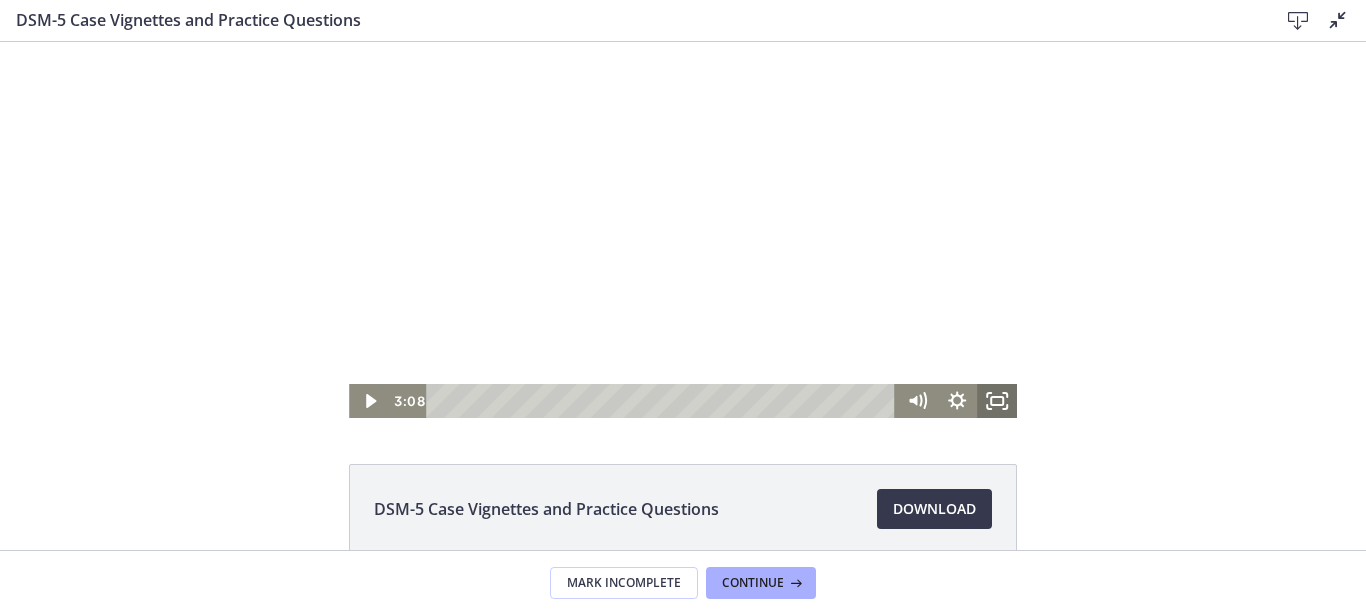 click 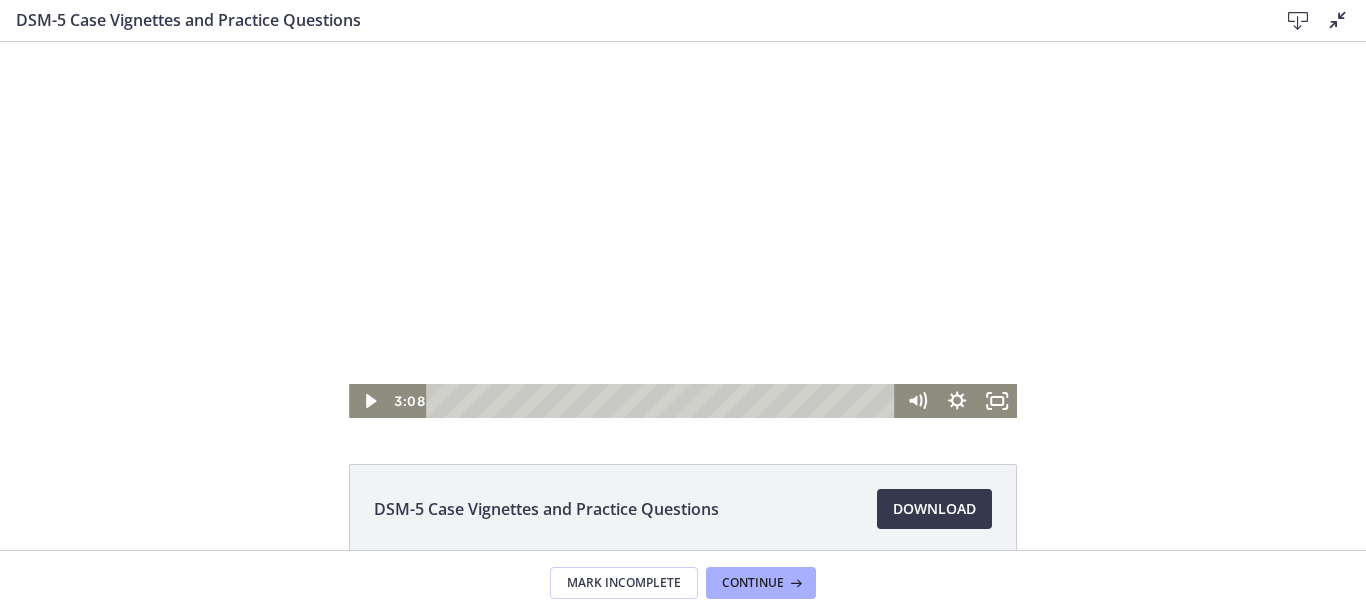 scroll, scrollTop: 101, scrollLeft: 0, axis: vertical 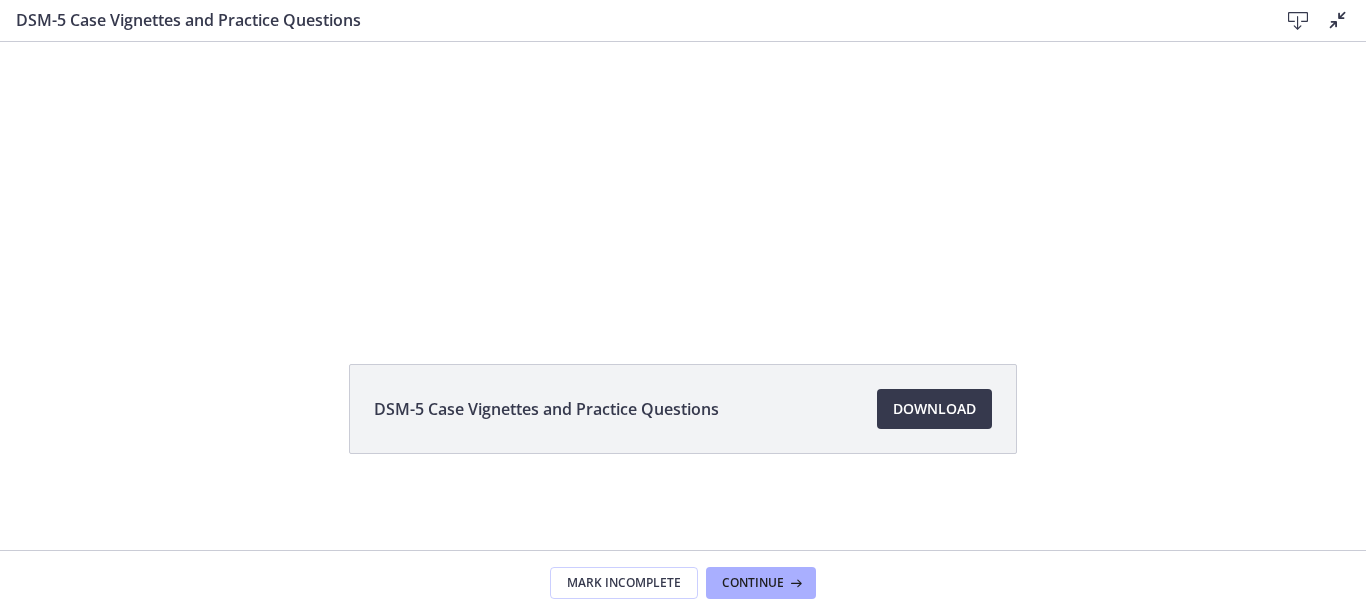 type 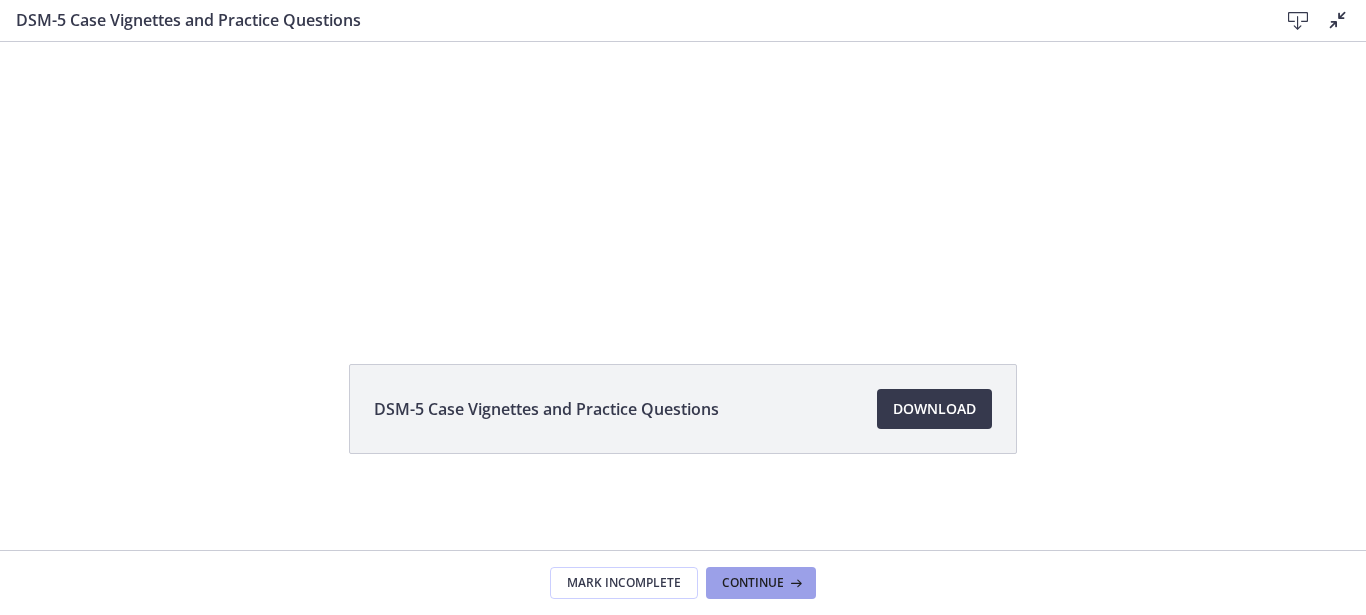 click on "Continue" at bounding box center (753, 583) 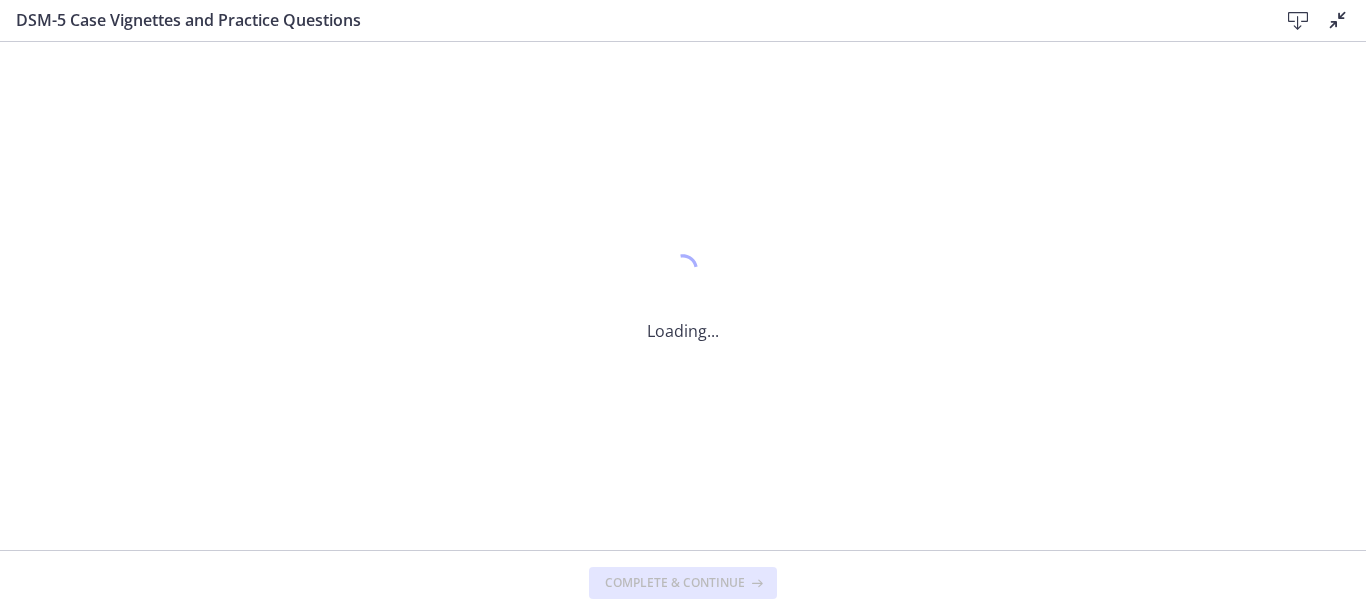 scroll, scrollTop: 0, scrollLeft: 0, axis: both 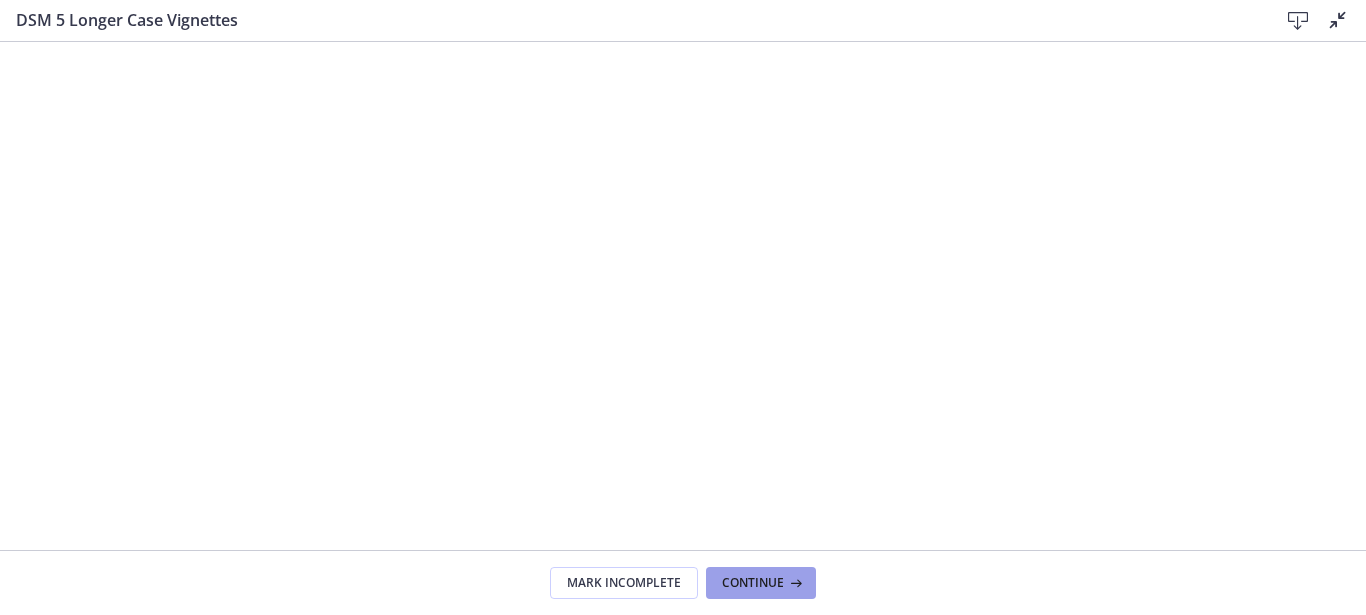 click on "Continue" at bounding box center [761, 583] 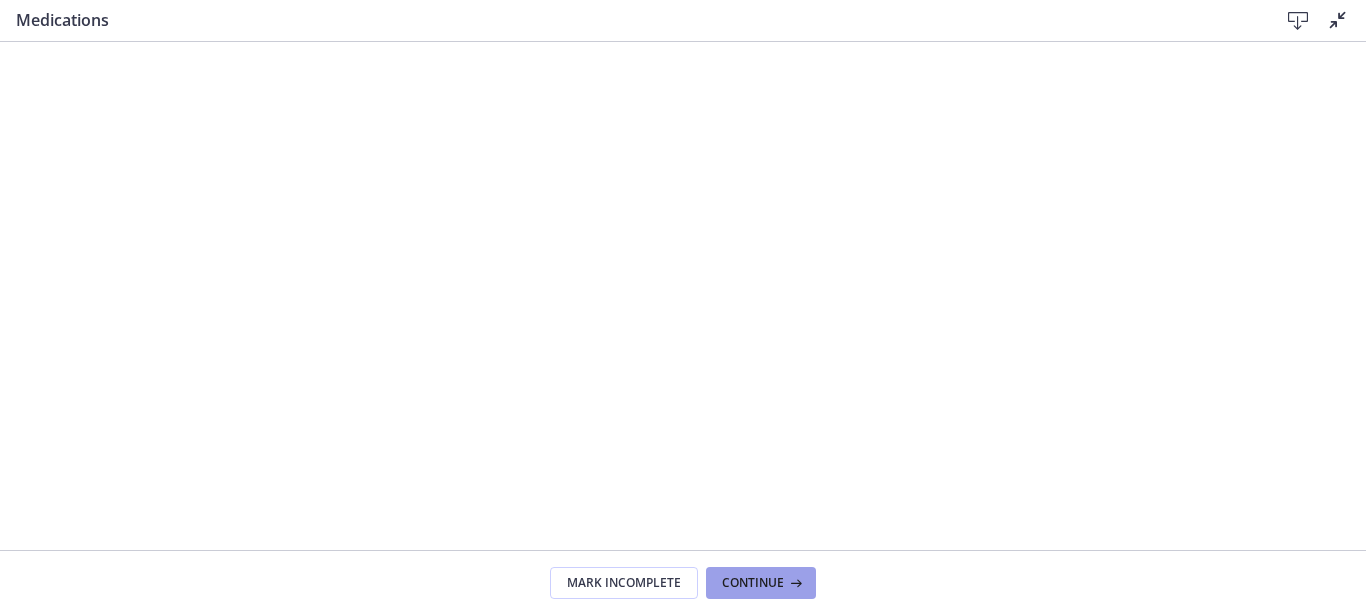 click on "Continue" at bounding box center [753, 583] 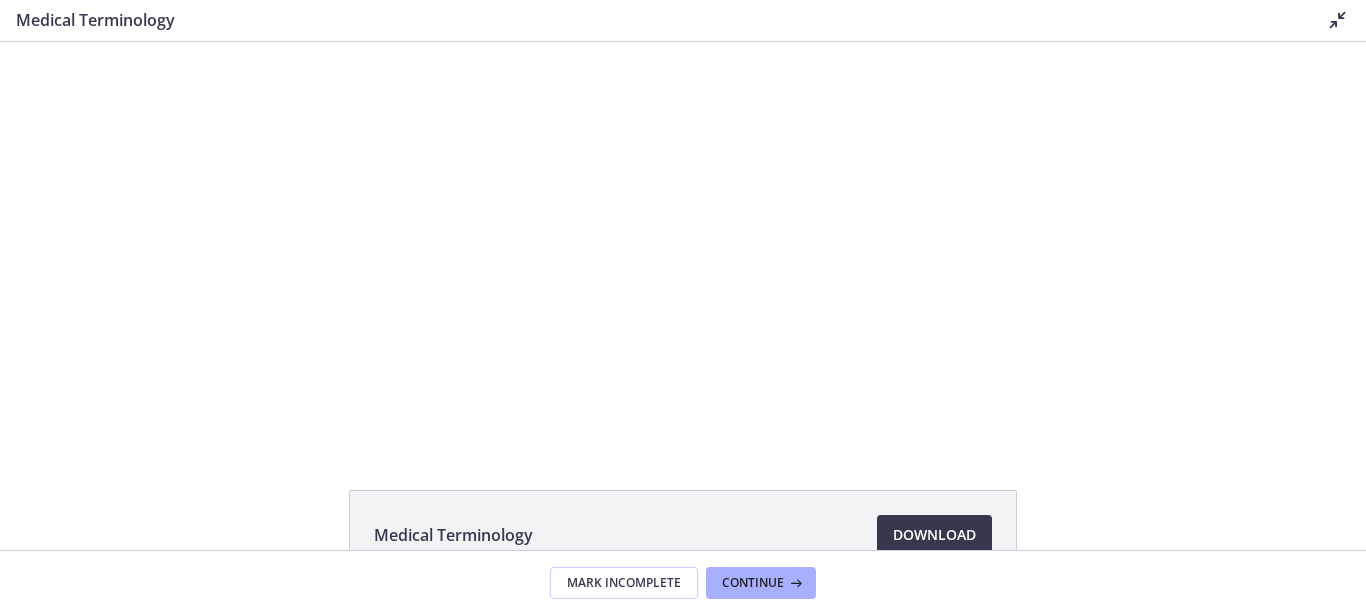 scroll, scrollTop: 0, scrollLeft: 0, axis: both 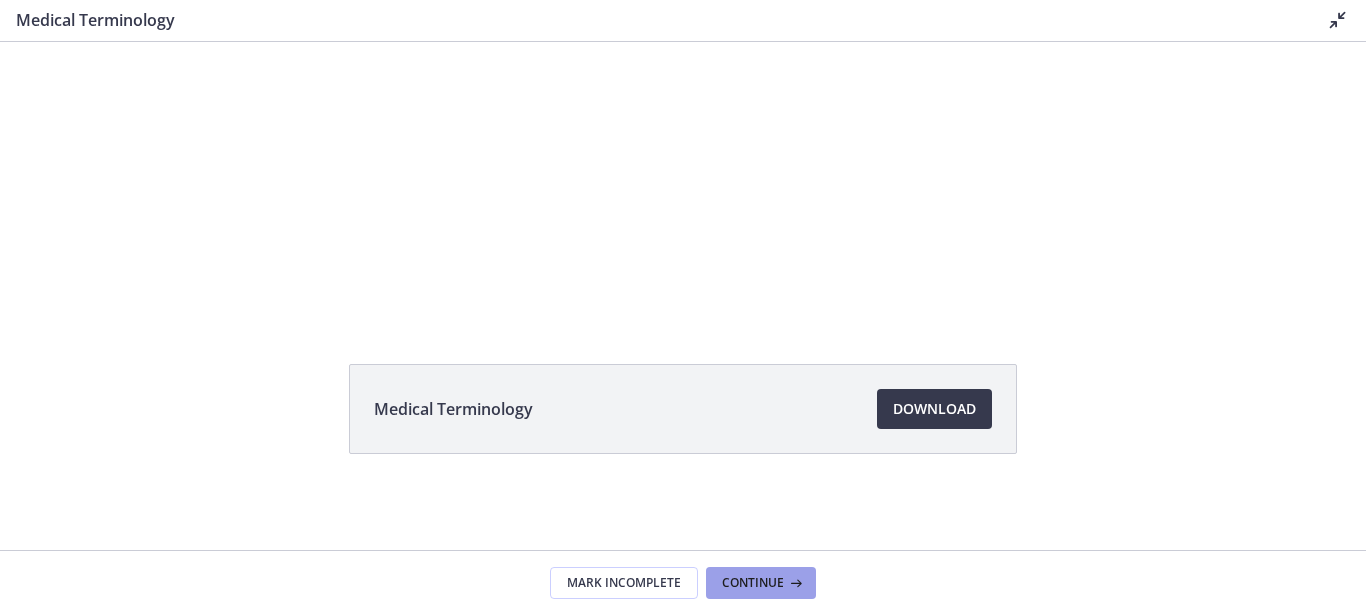 click on "Continue" at bounding box center (753, 583) 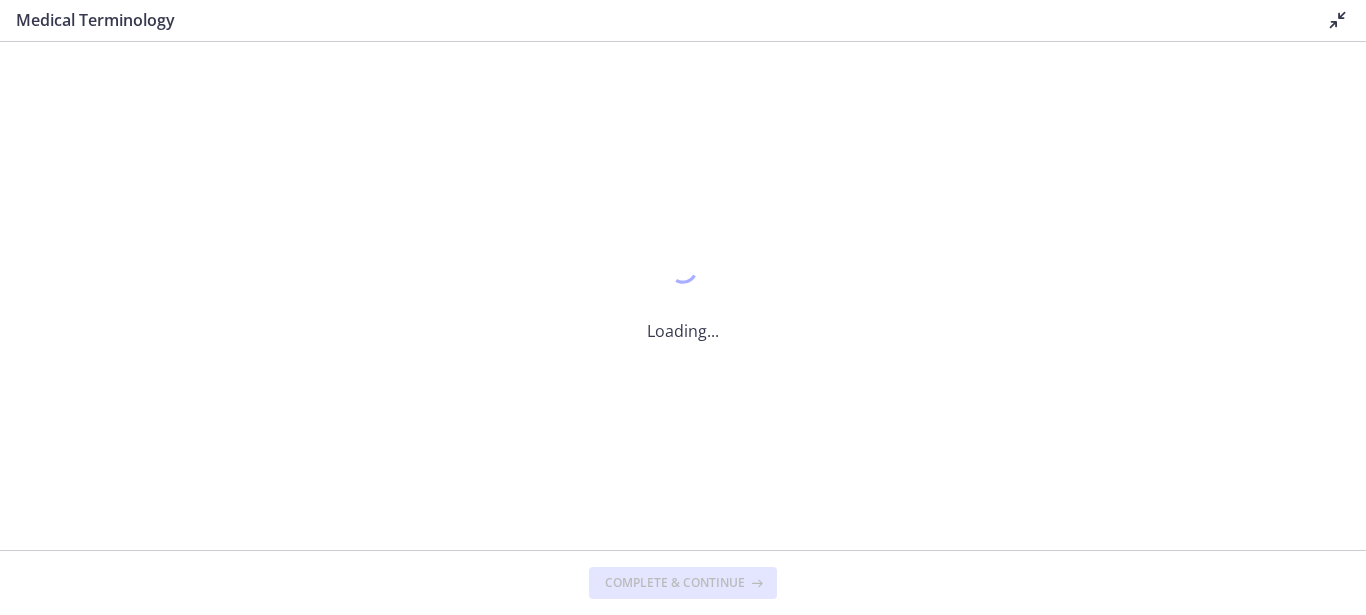 scroll, scrollTop: 0, scrollLeft: 0, axis: both 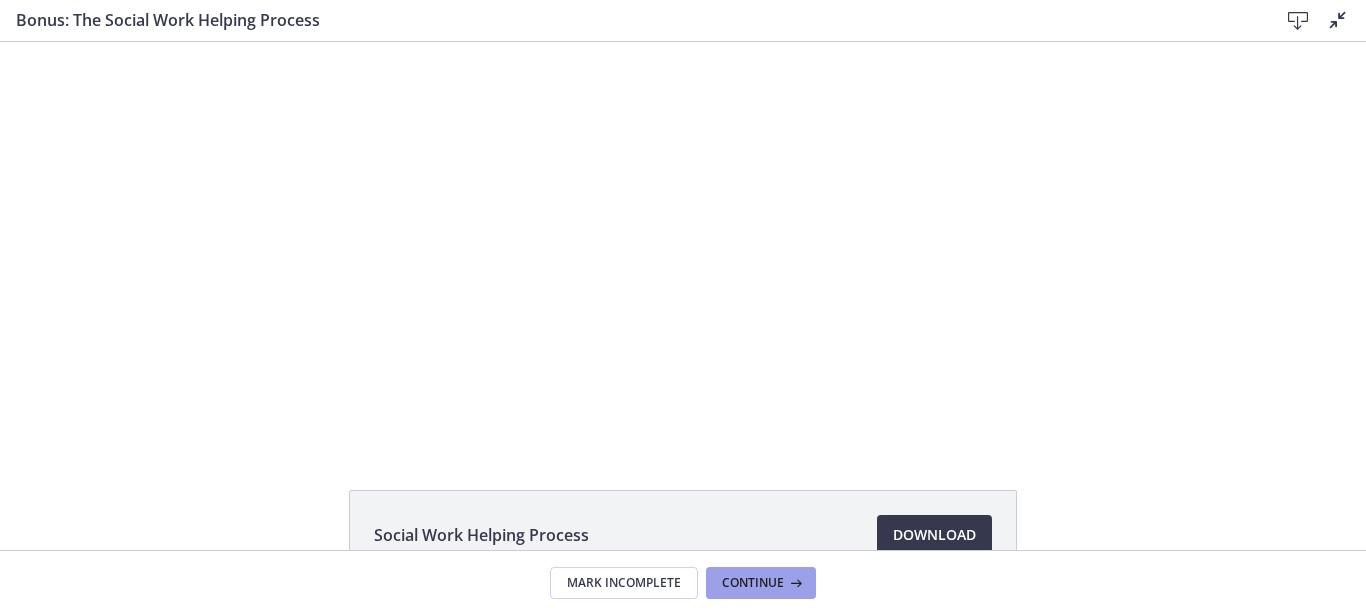click on "Continue" at bounding box center [761, 583] 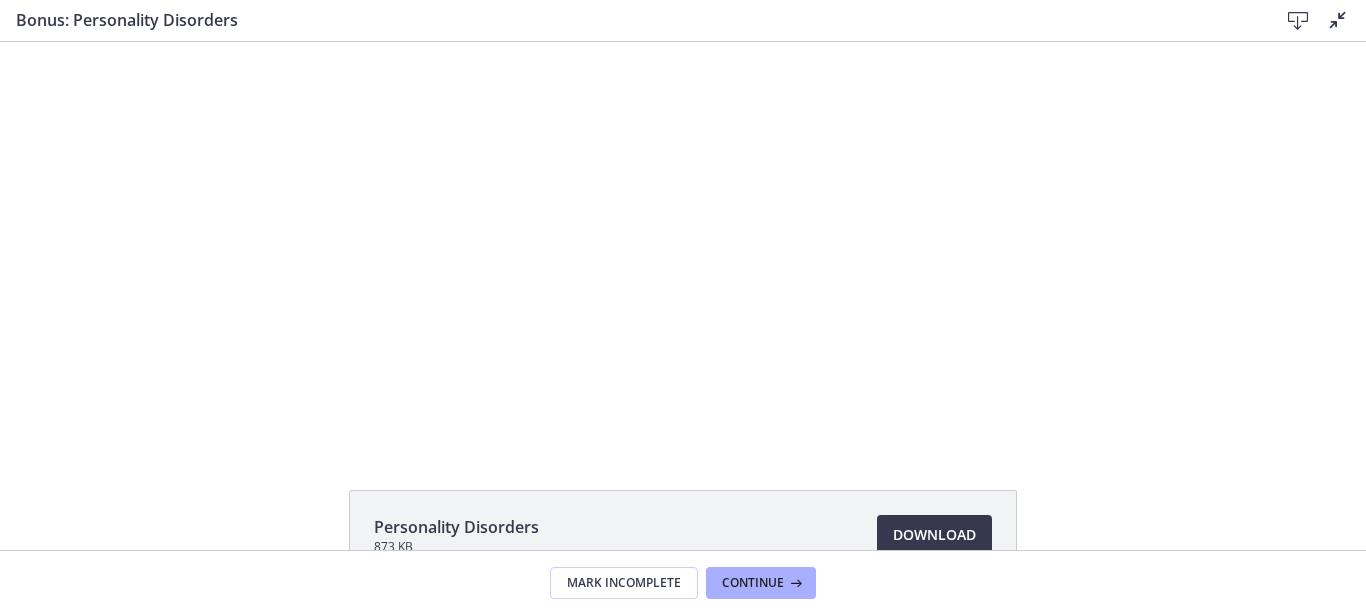 scroll, scrollTop: 0, scrollLeft: 0, axis: both 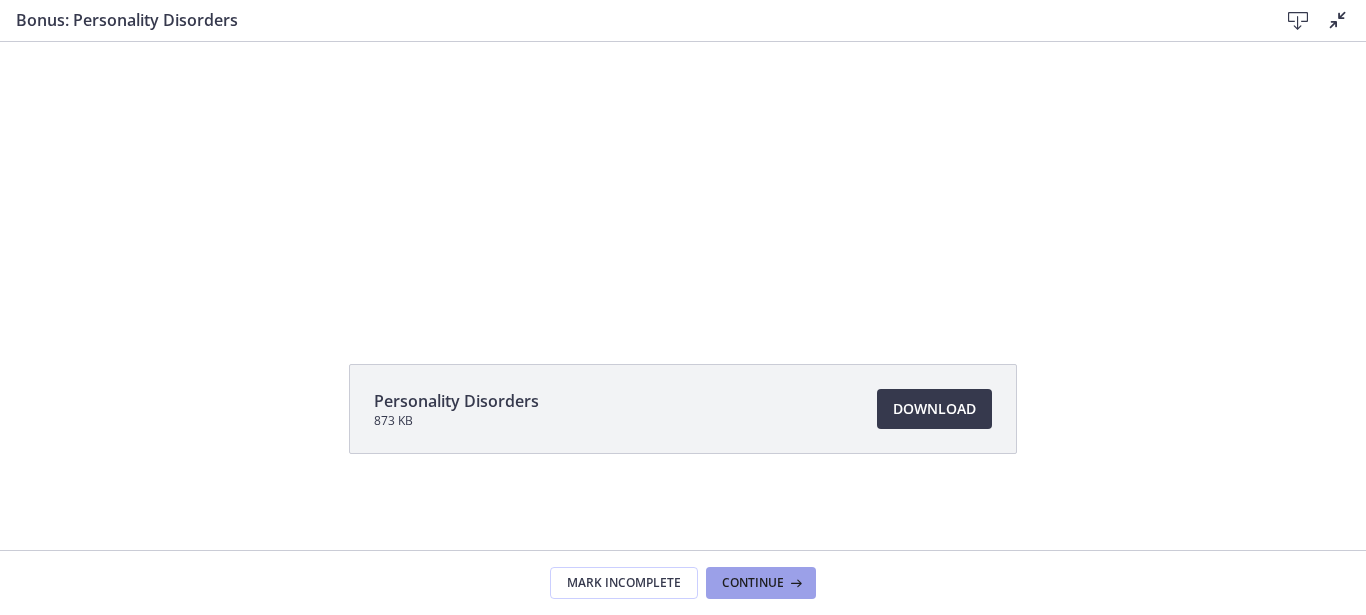 click on "Continue" at bounding box center (753, 583) 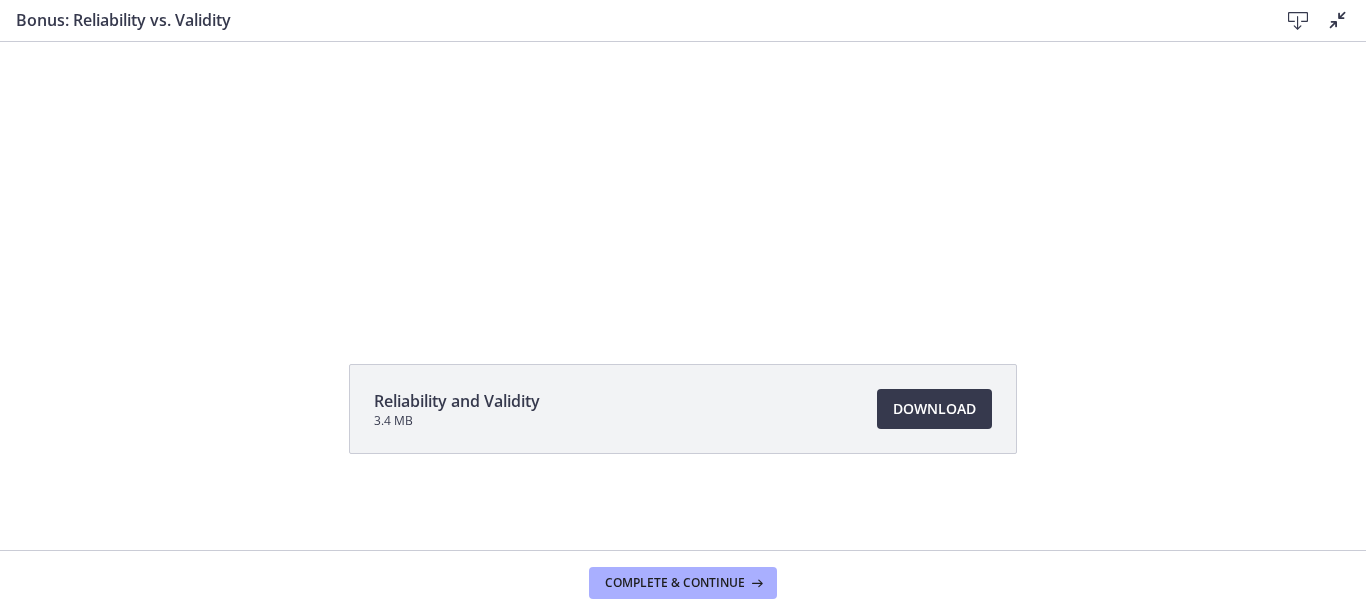 scroll, scrollTop: 0, scrollLeft: 0, axis: both 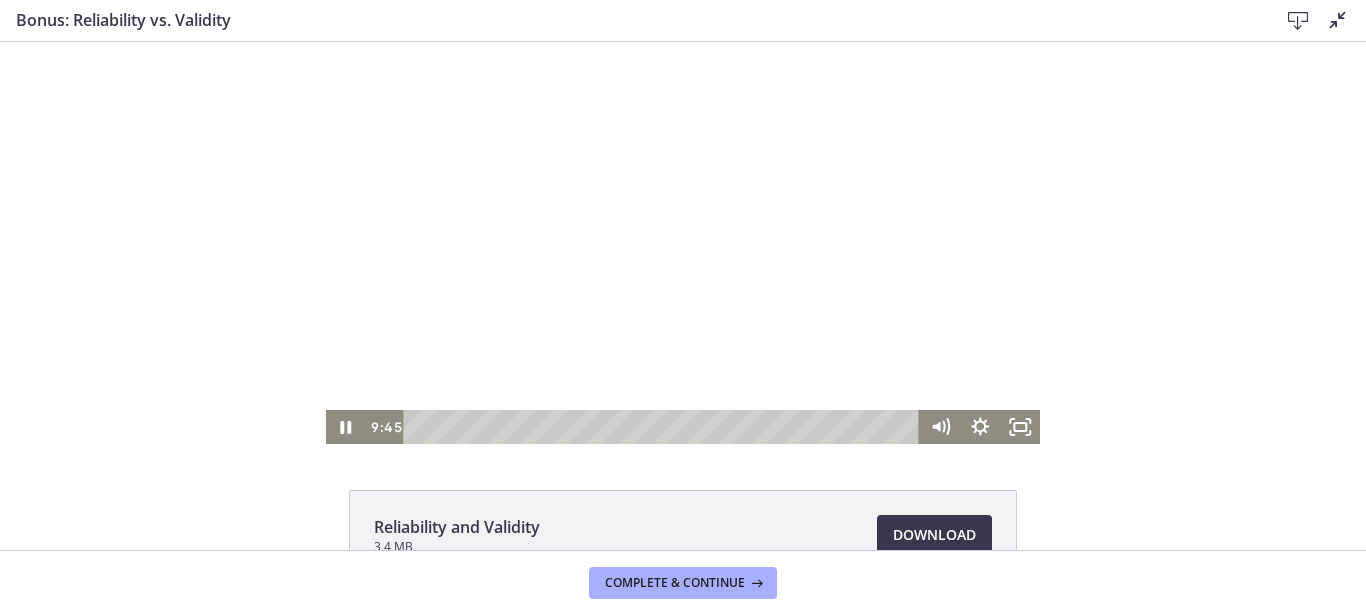click at bounding box center [683, 243] 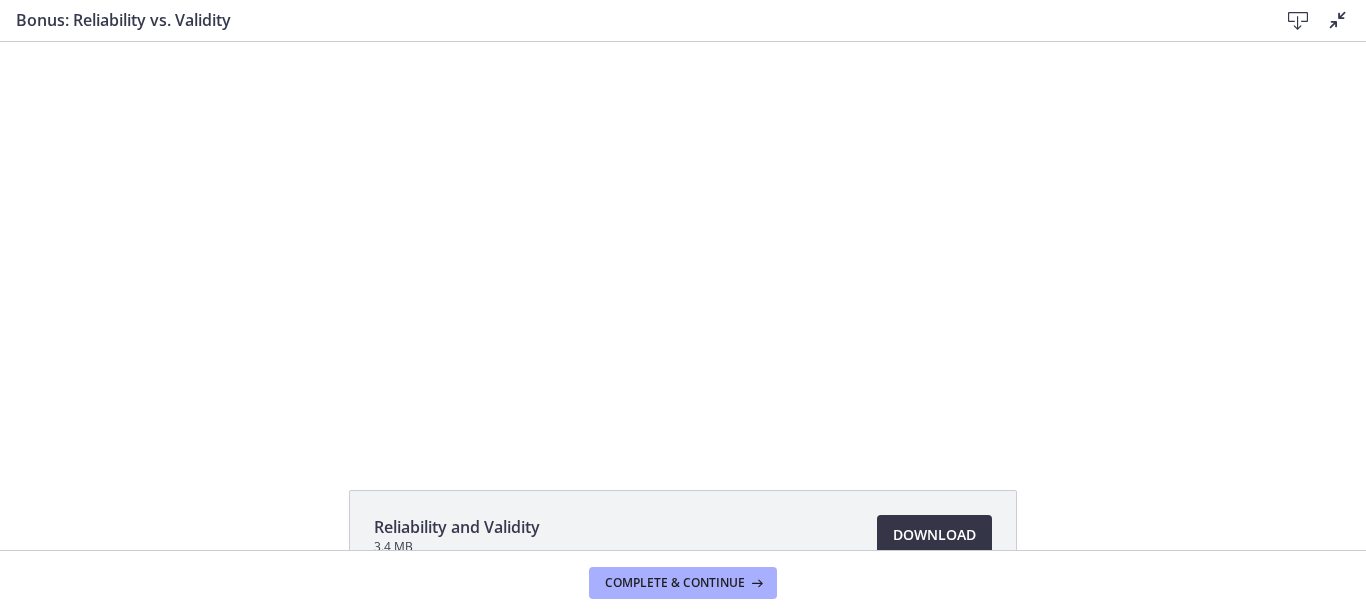 click on "Download
Opens in a new window" at bounding box center (934, 535) 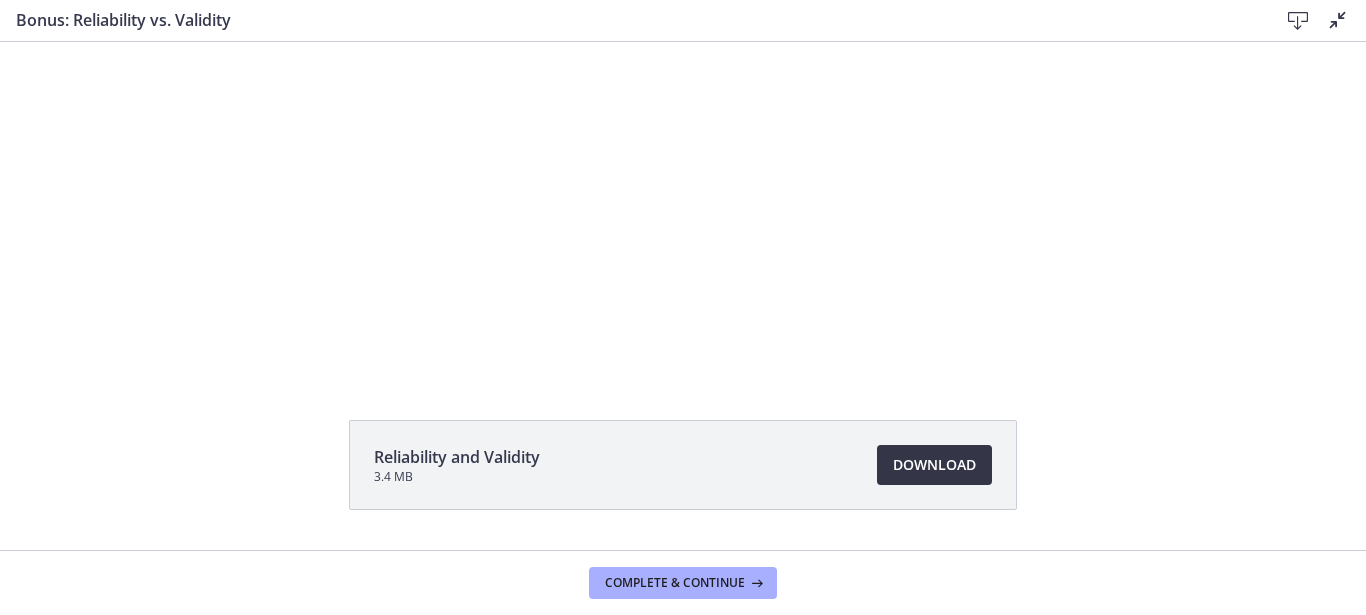 scroll, scrollTop: 127, scrollLeft: 0, axis: vertical 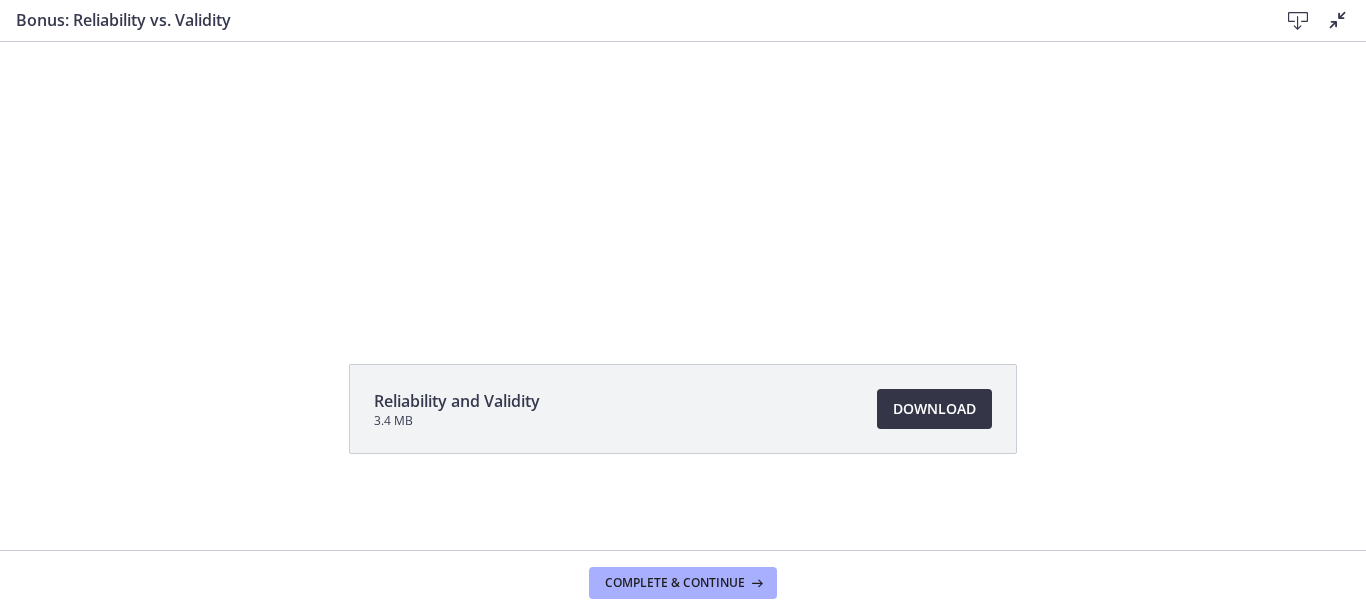 click on "Download
Opens in a new window" at bounding box center (934, 409) 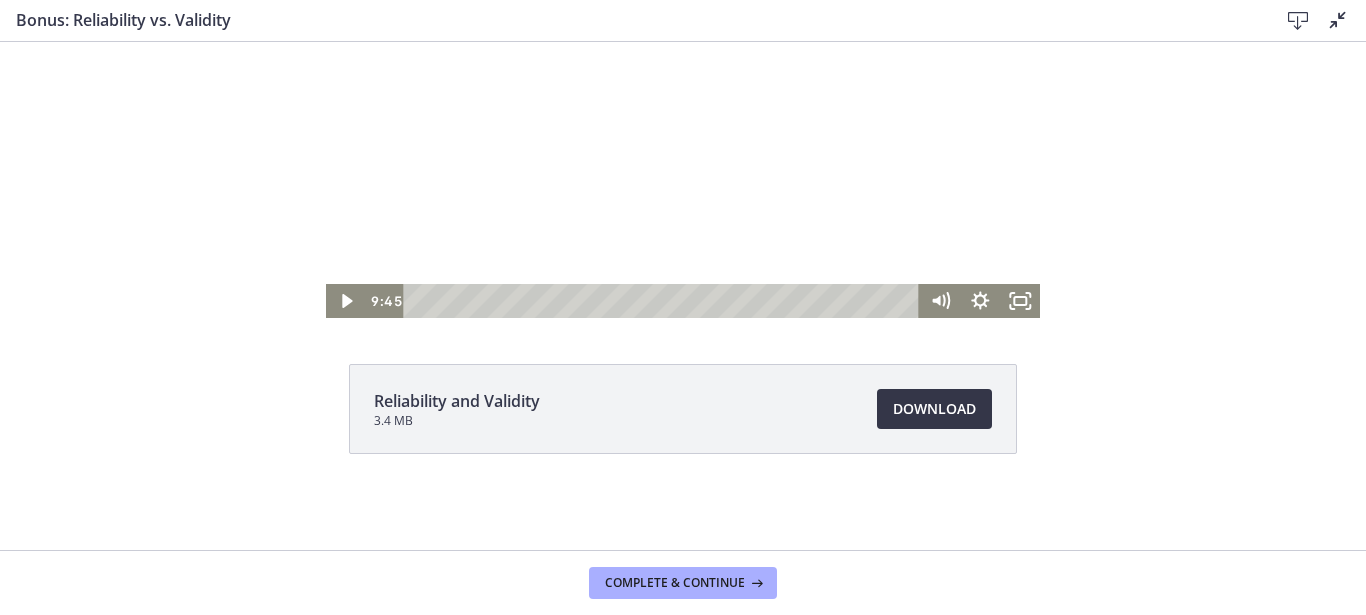 scroll, scrollTop: 0, scrollLeft: 0, axis: both 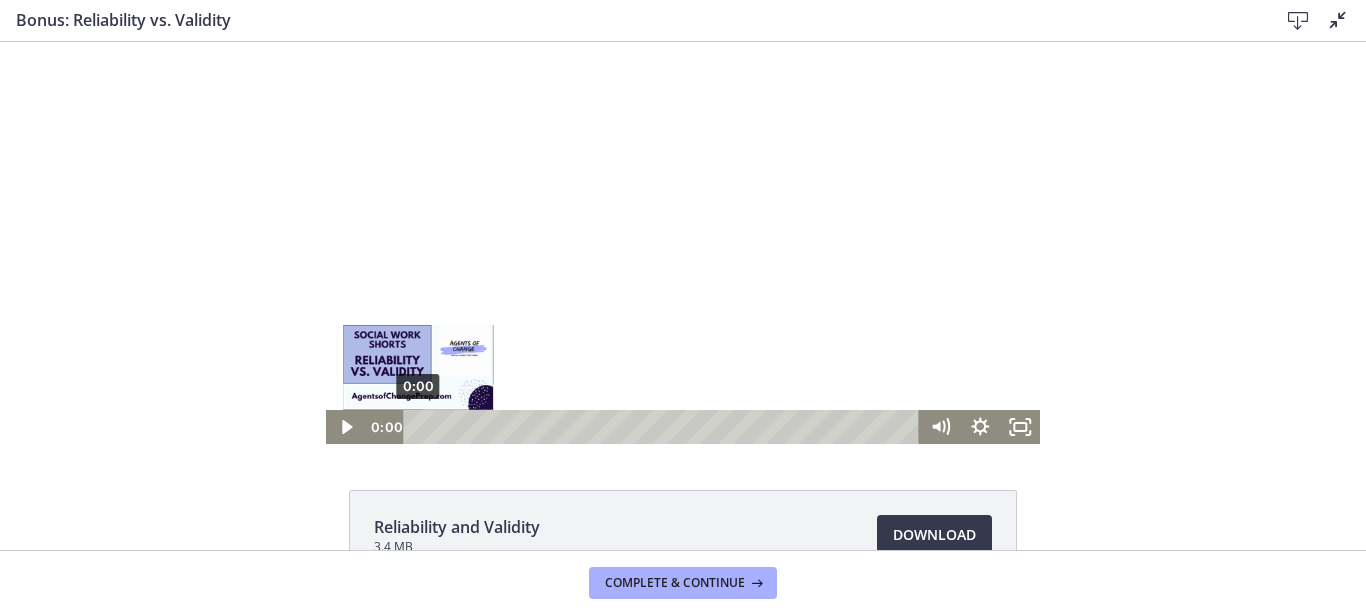 click on "0:00" at bounding box center (664, 427) 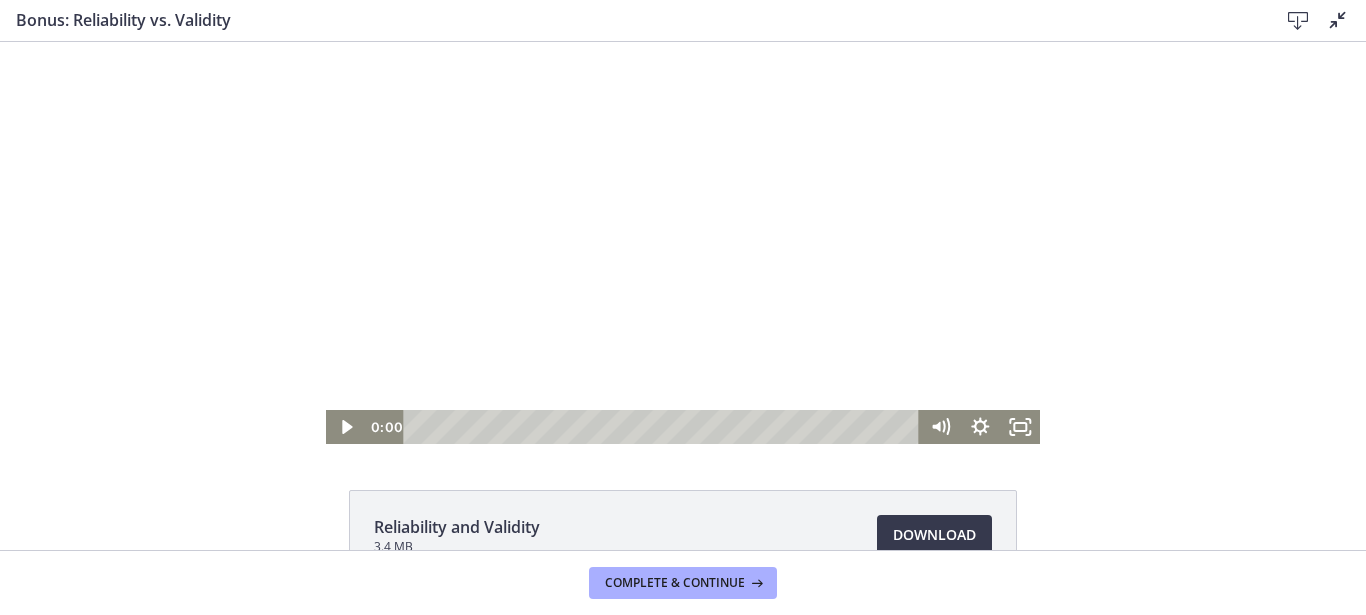 click at bounding box center [683, 243] 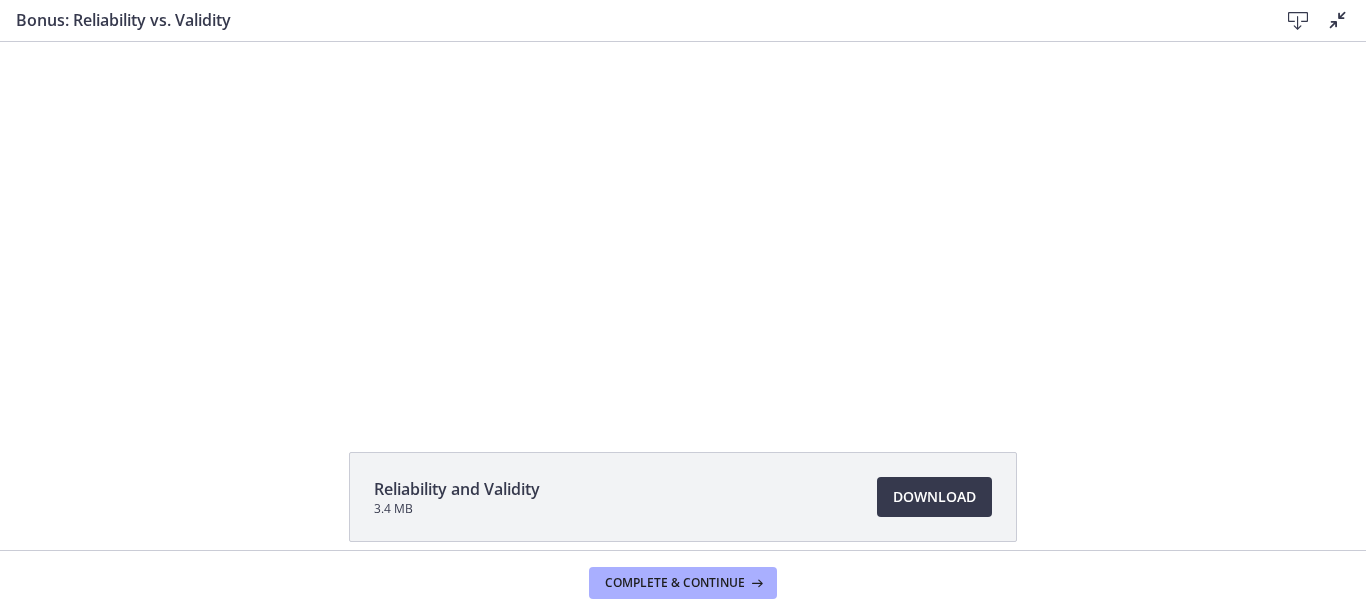 scroll, scrollTop: 0, scrollLeft: 0, axis: both 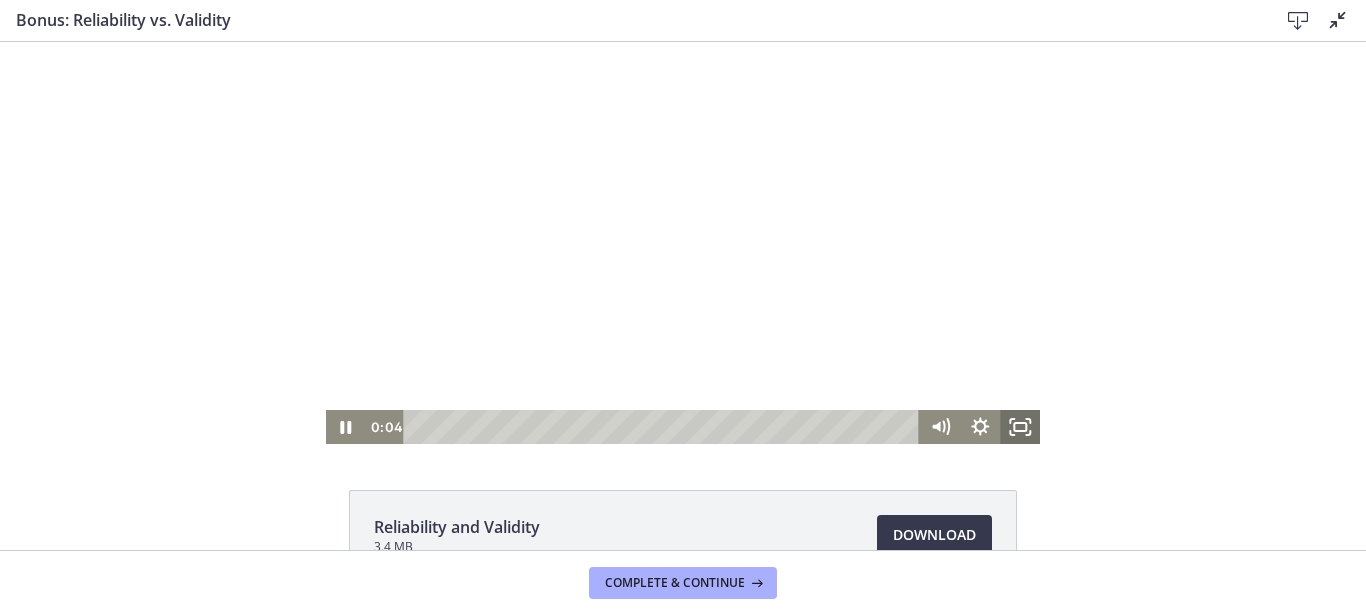 click 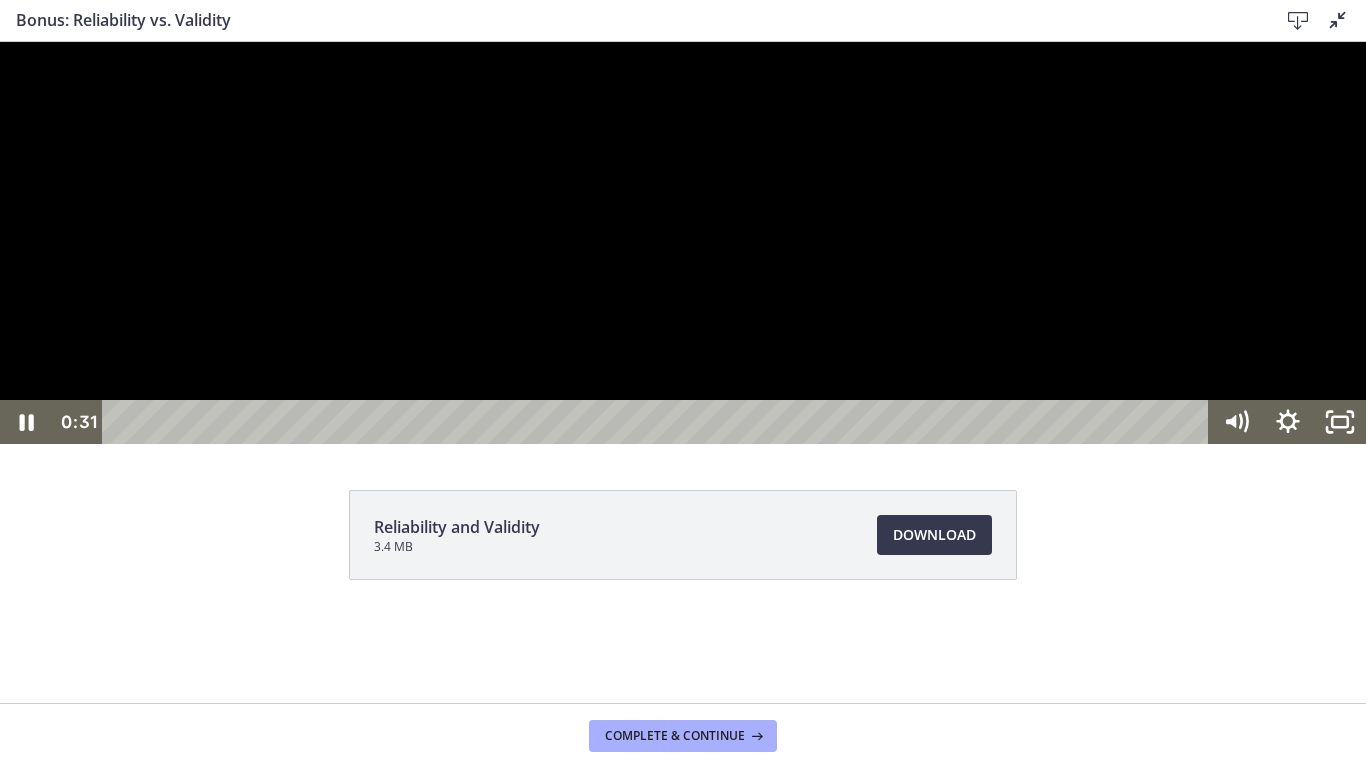 click at bounding box center (683, 243) 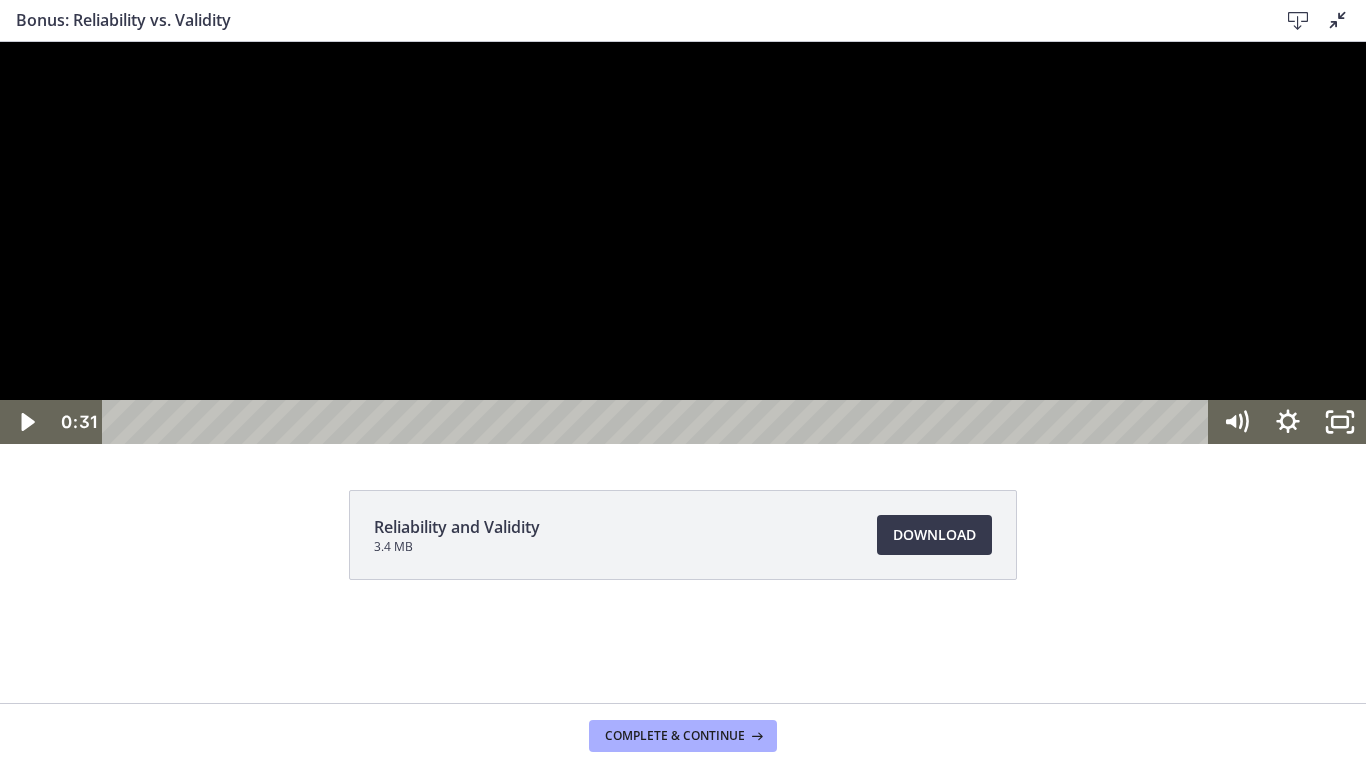 click at bounding box center [683, 243] 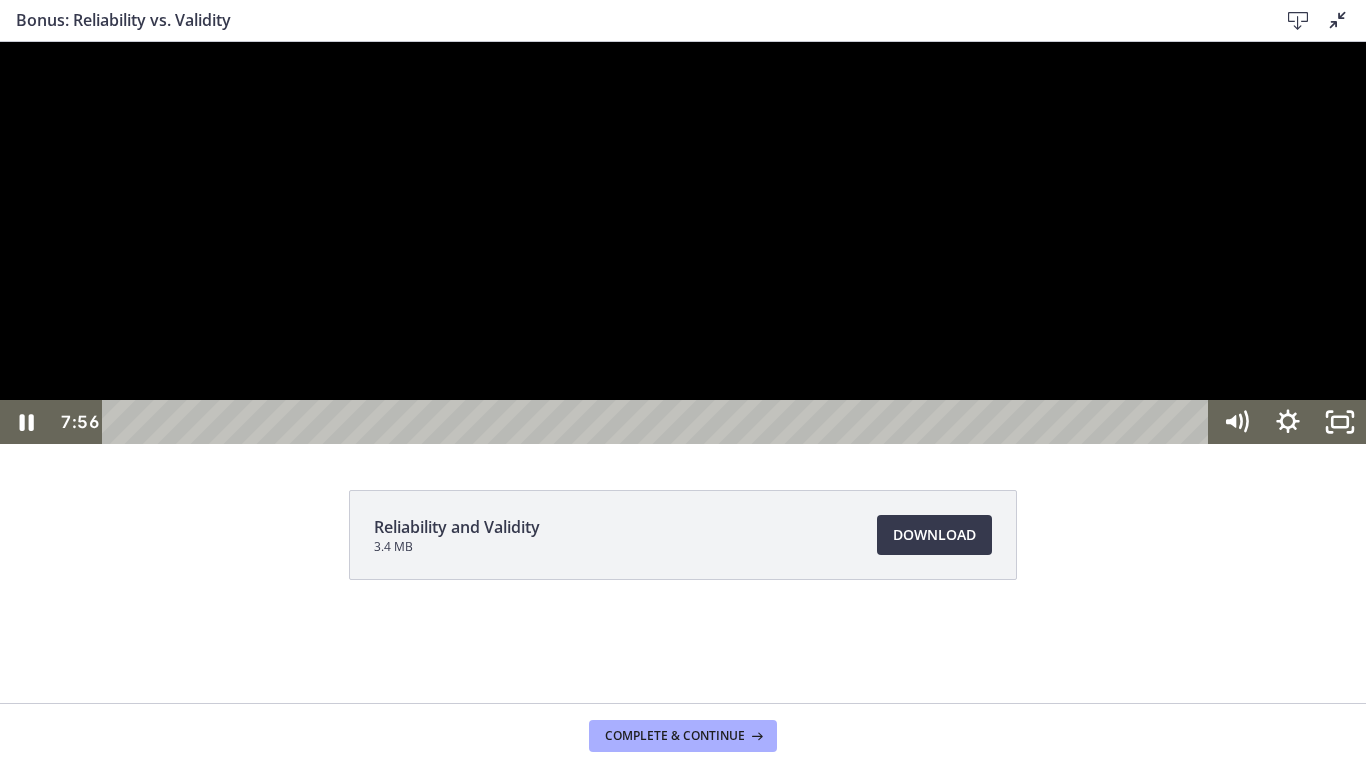 click at bounding box center [683, 243] 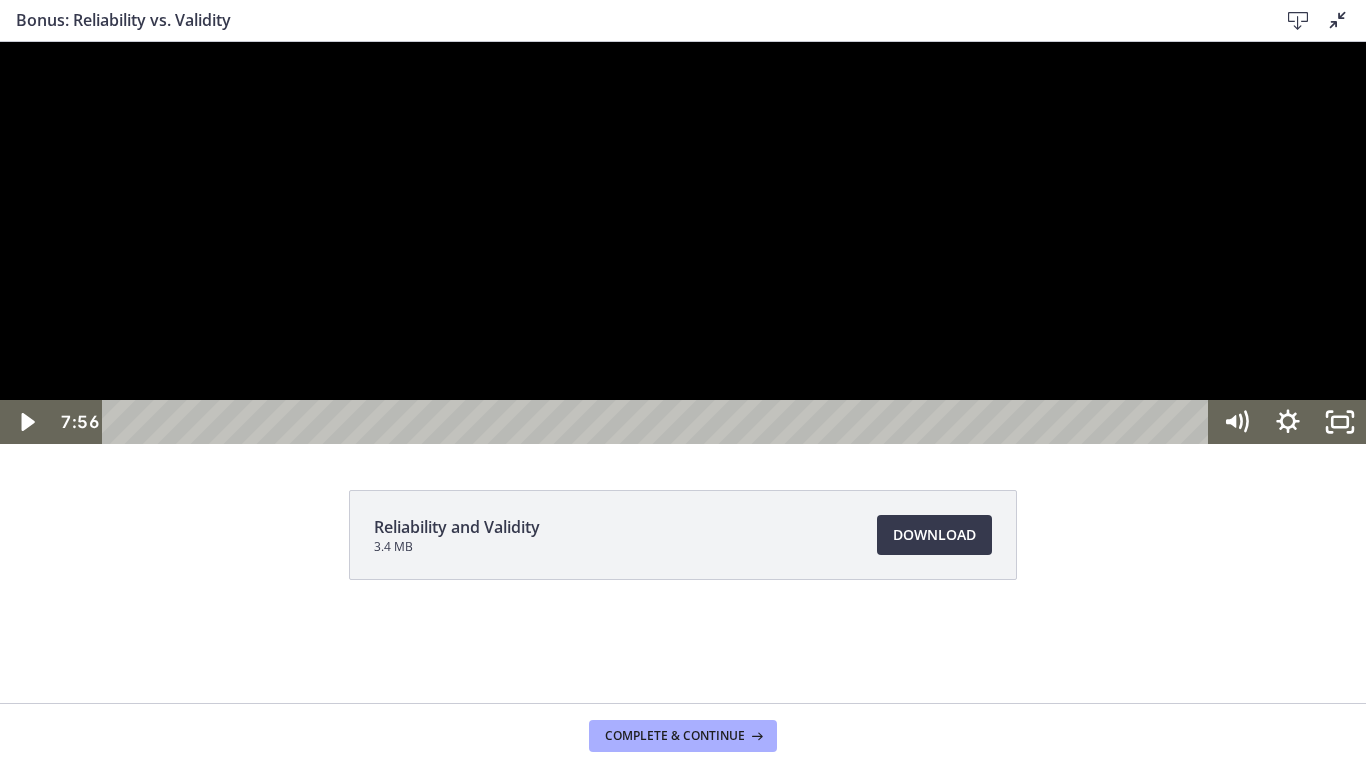 click at bounding box center (683, 243) 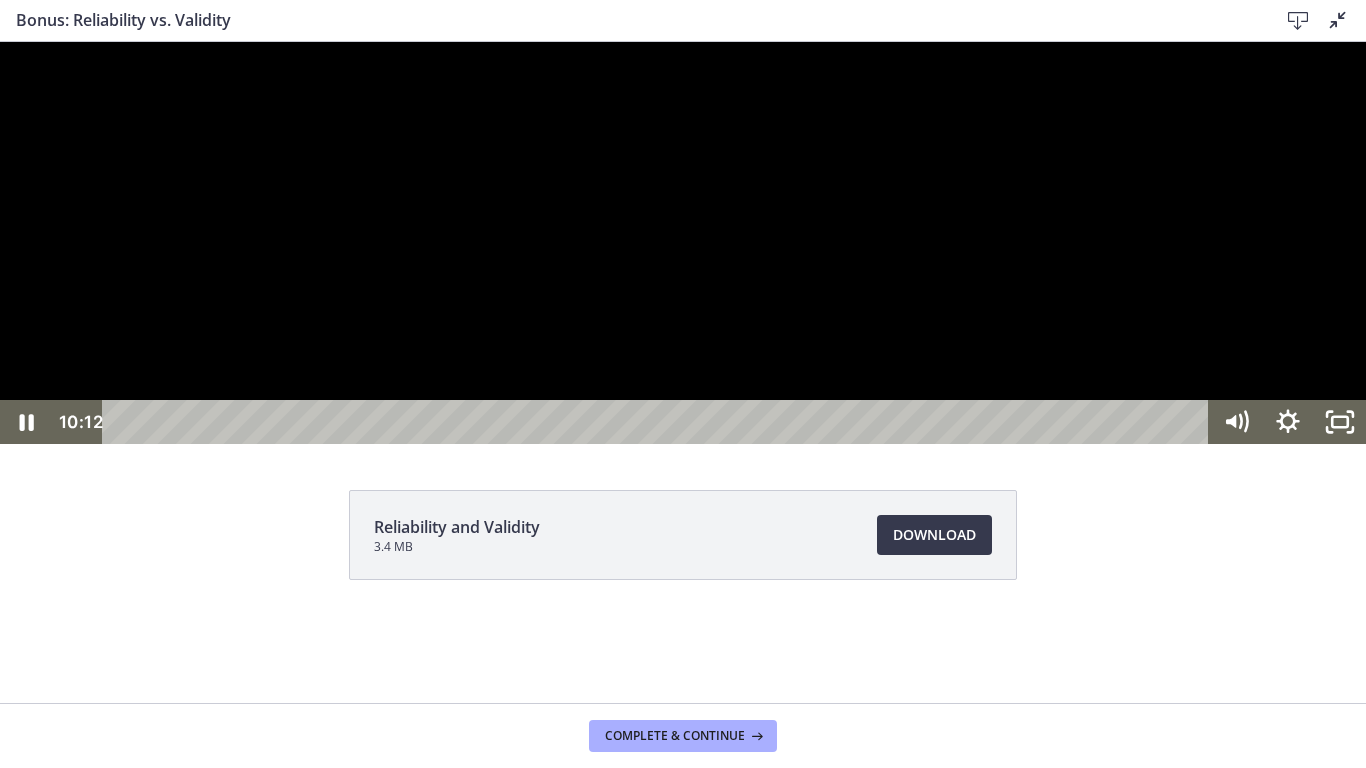 click at bounding box center [683, 243] 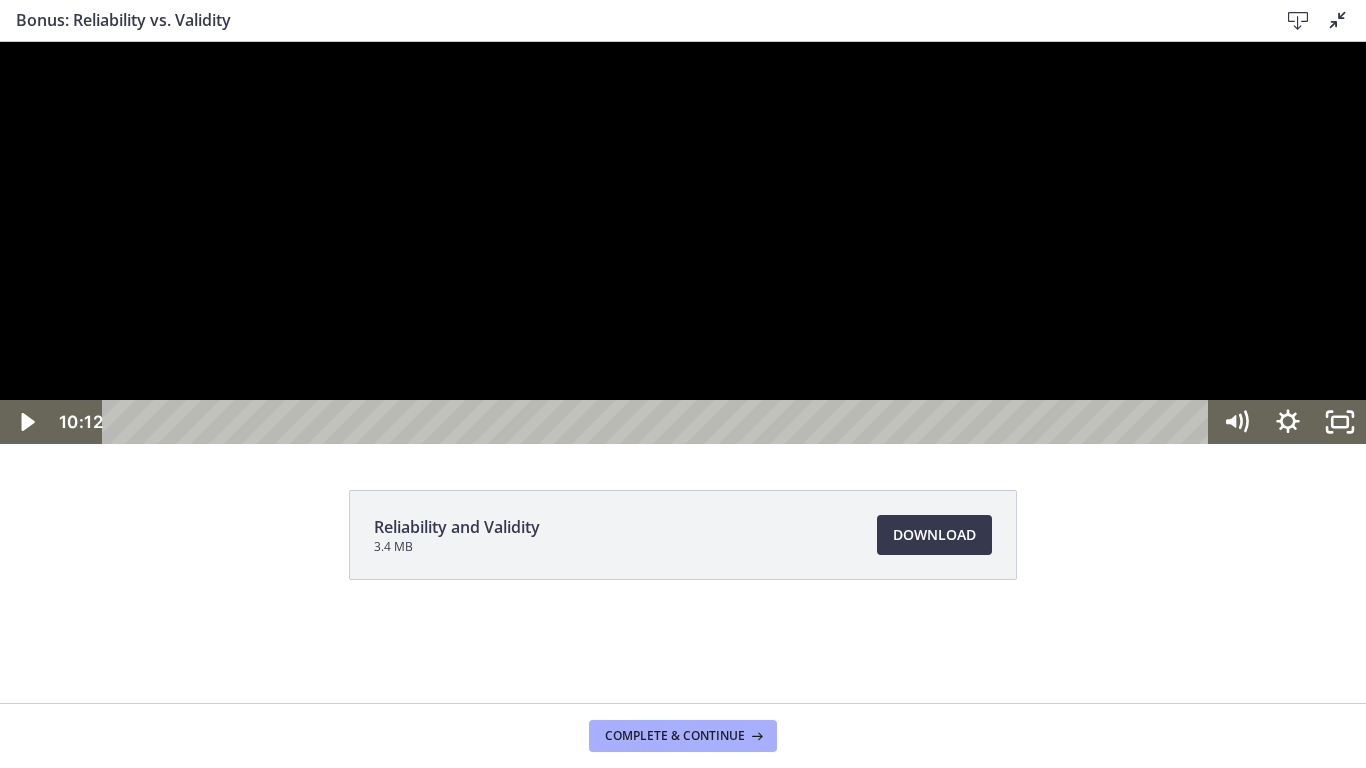 click at bounding box center [683, 243] 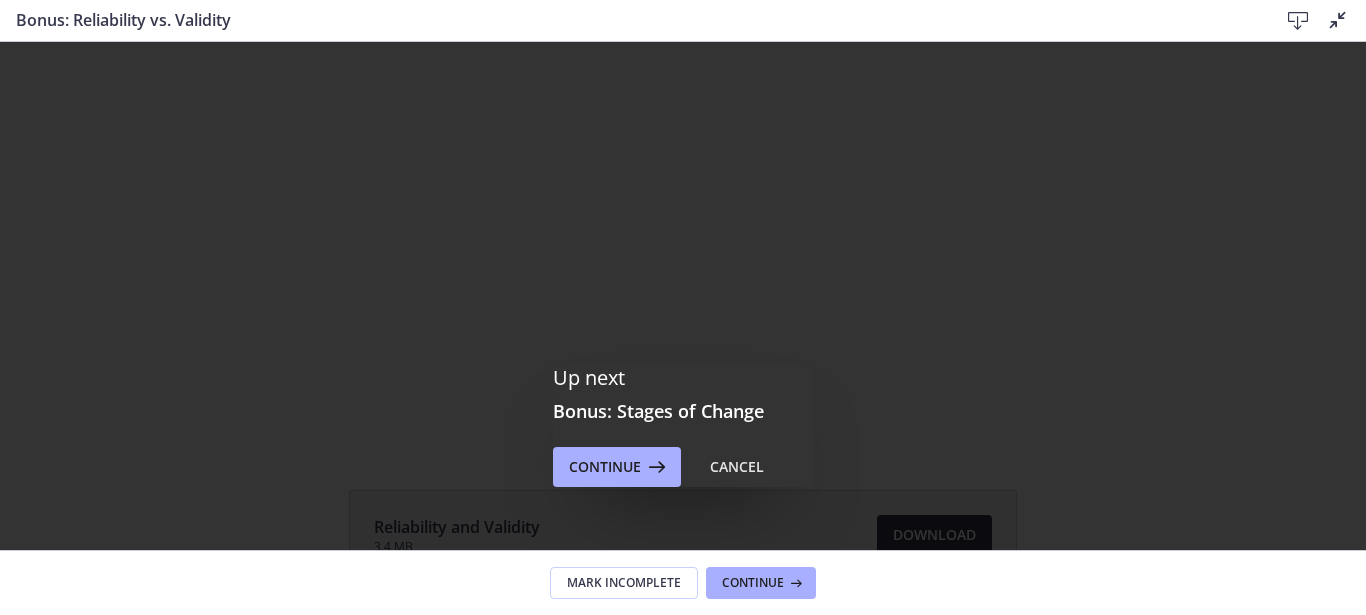 scroll, scrollTop: 0, scrollLeft: 0, axis: both 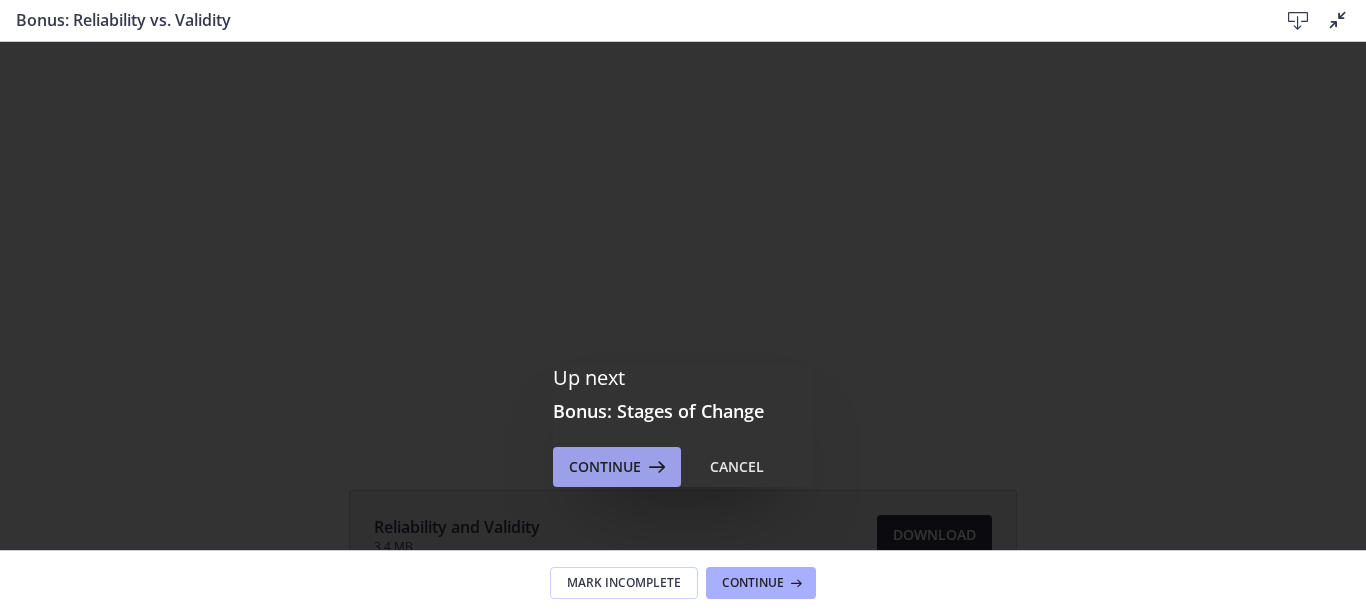 click on "Continue" at bounding box center [605, 467] 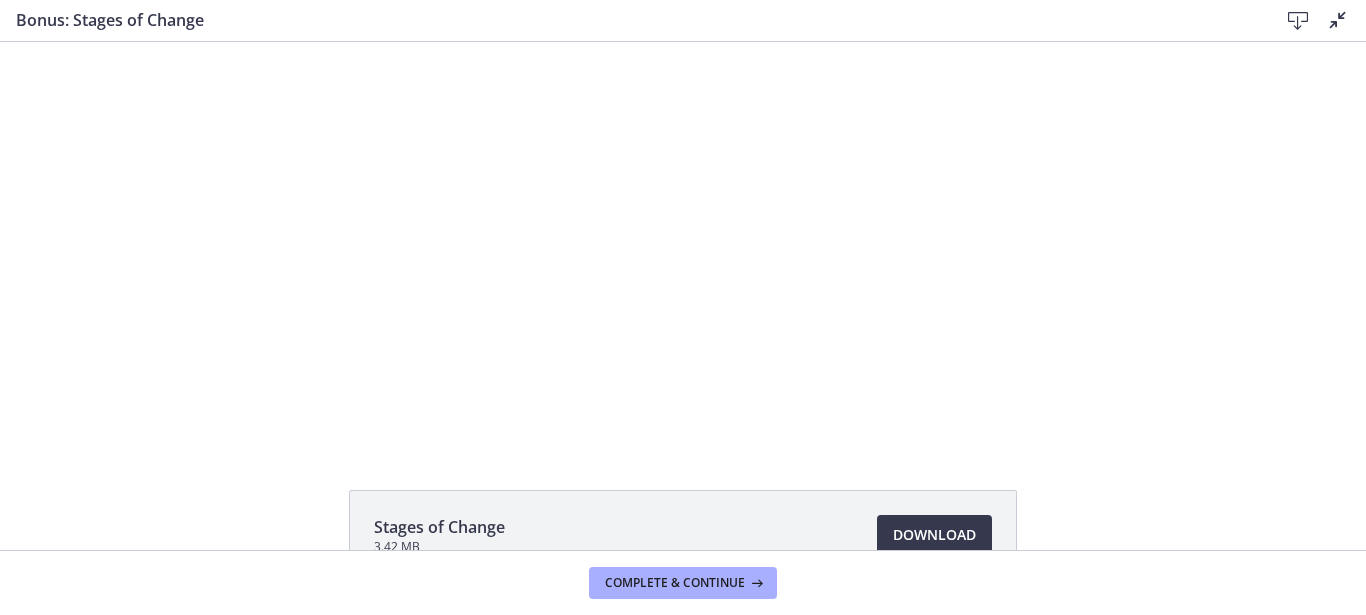 scroll, scrollTop: 0, scrollLeft: 0, axis: both 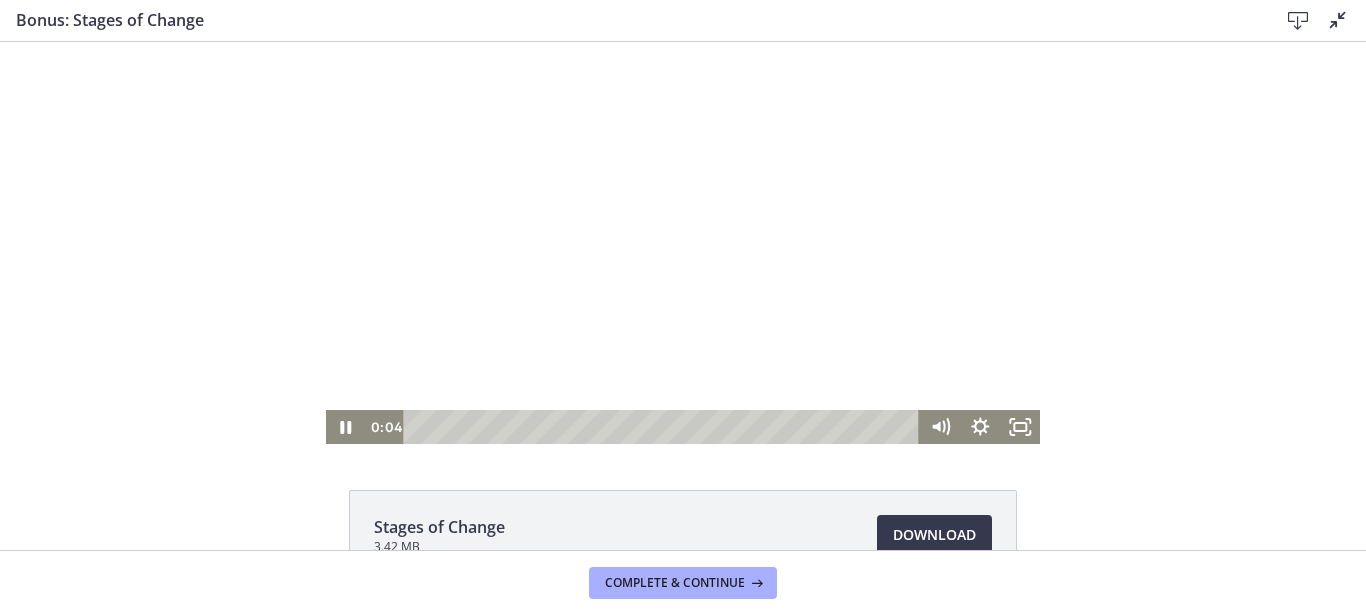 click at bounding box center [683, 243] 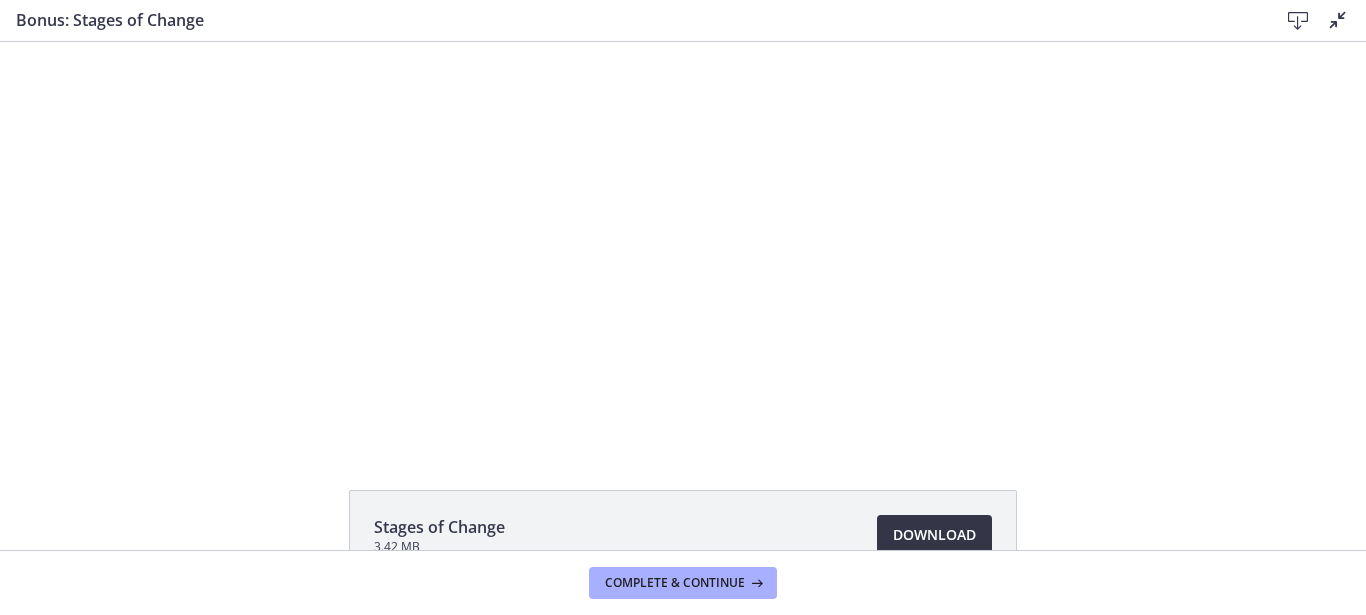 click on "Download
Opens in a new window" at bounding box center [934, 535] 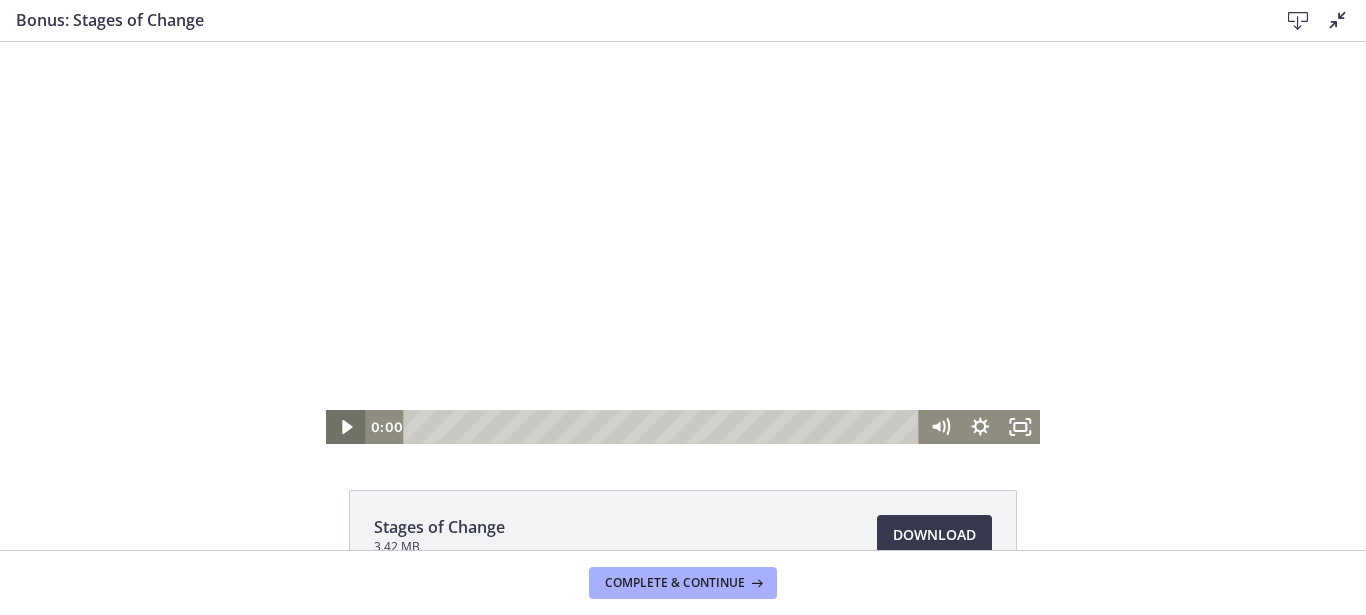 drag, startPoint x: 337, startPoint y: 417, endPoint x: 351, endPoint y: 417, distance: 14 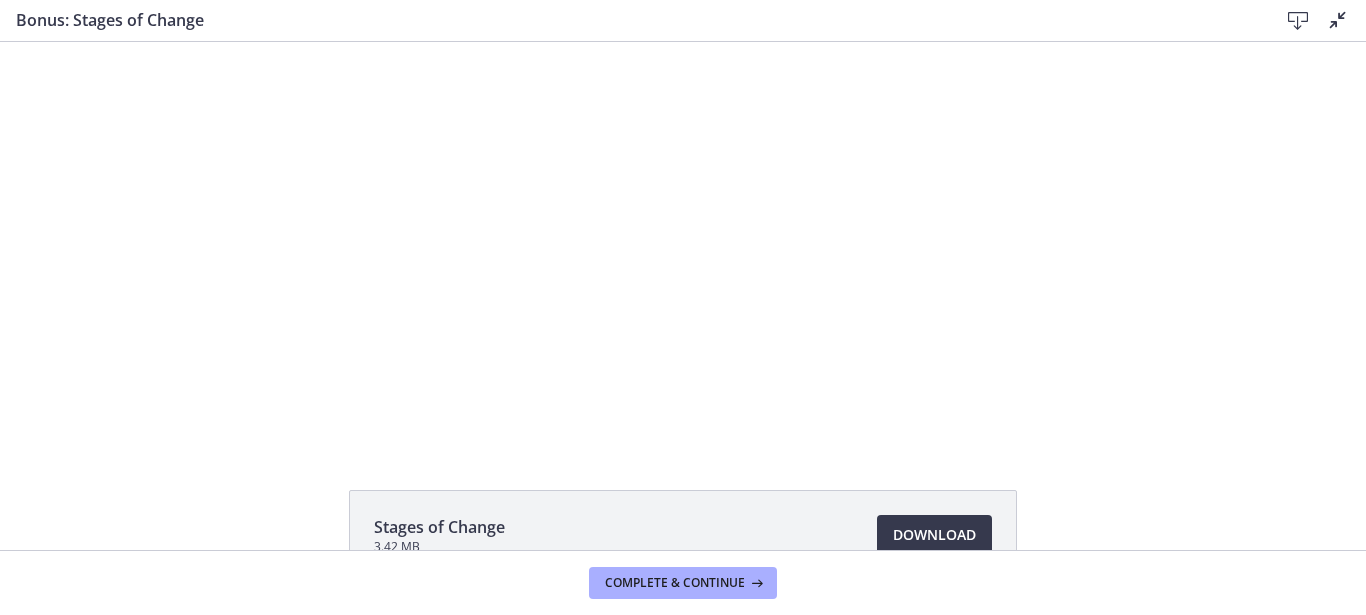 click at bounding box center (1338, 20) 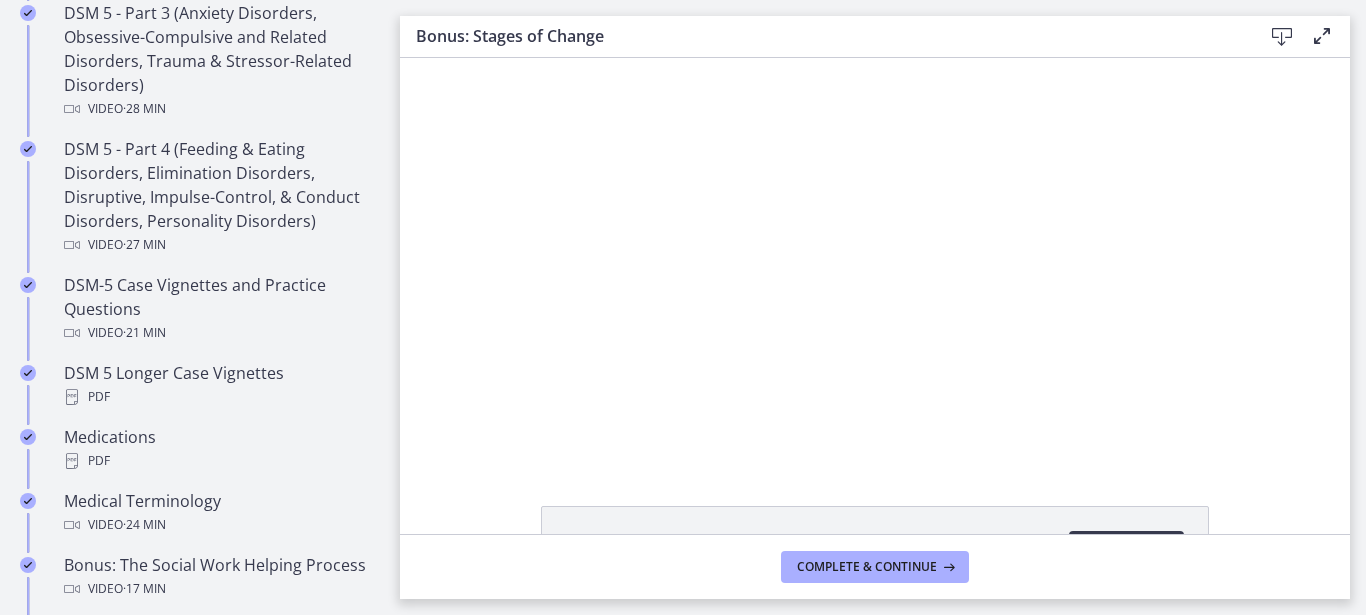 click on "Download
Enable fullscreen" at bounding box center [1294, 36] 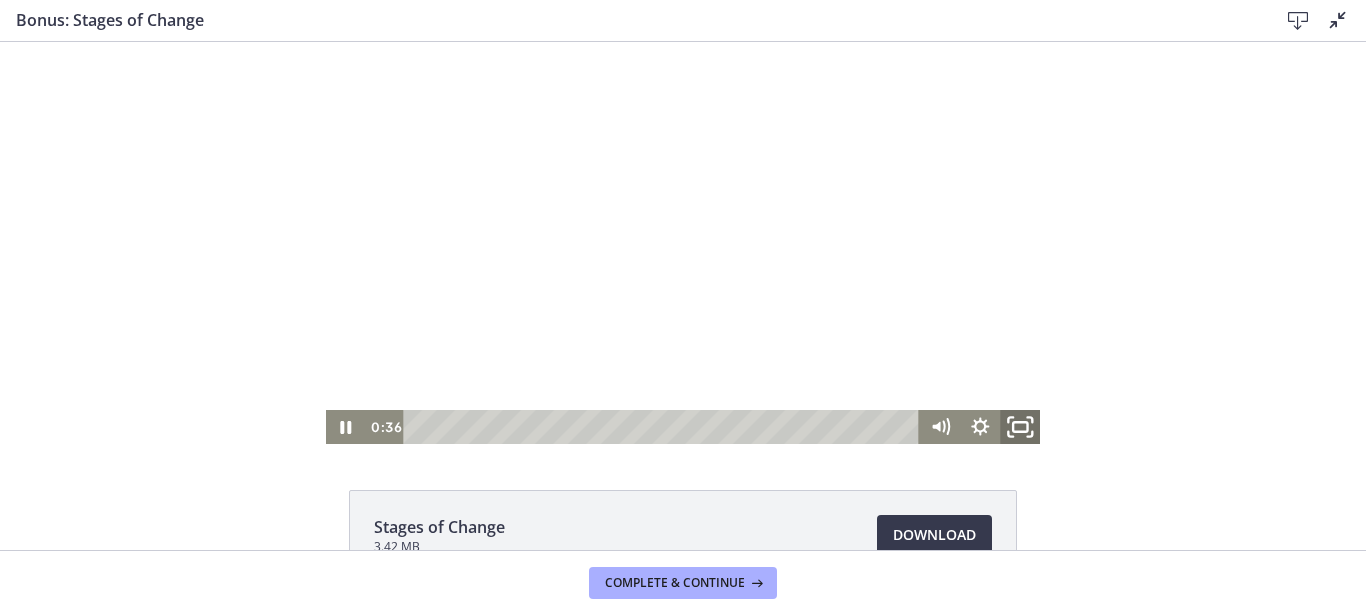 click 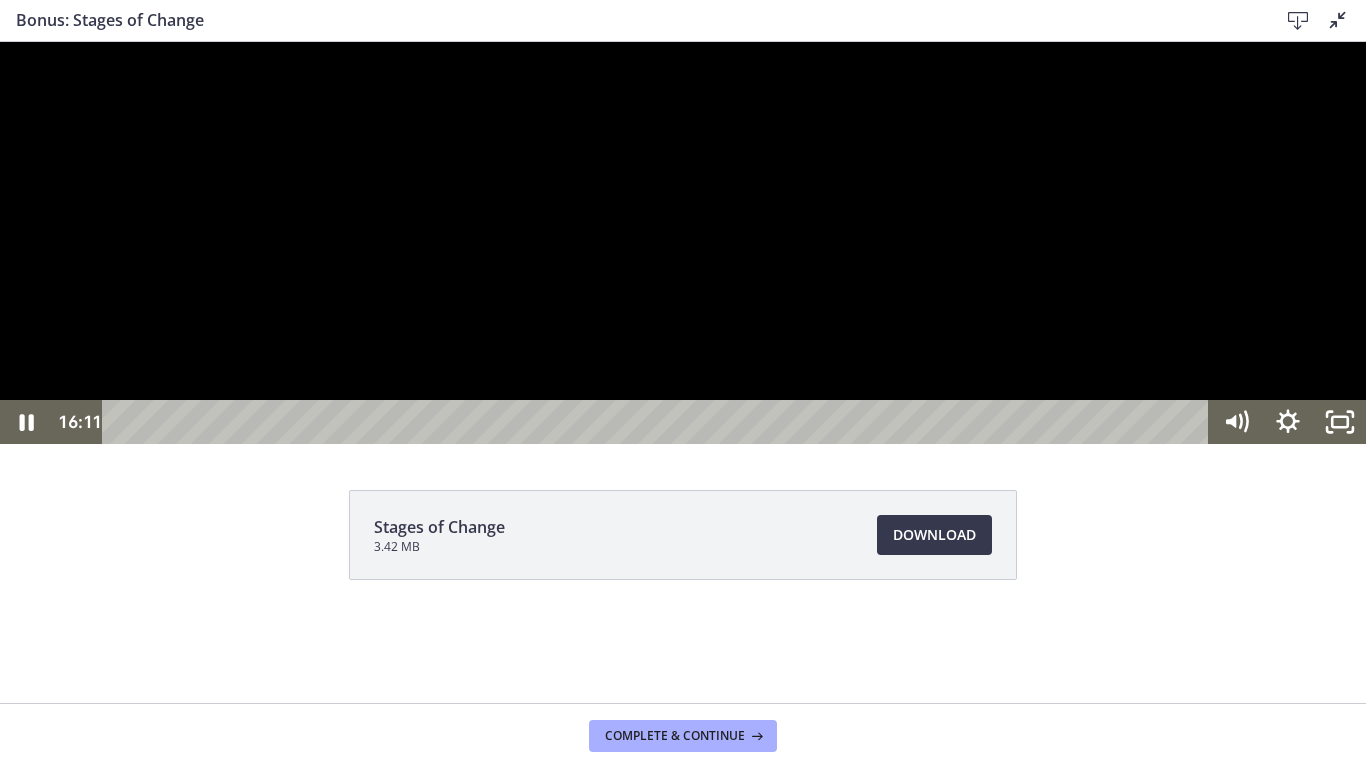 click at bounding box center [683, 243] 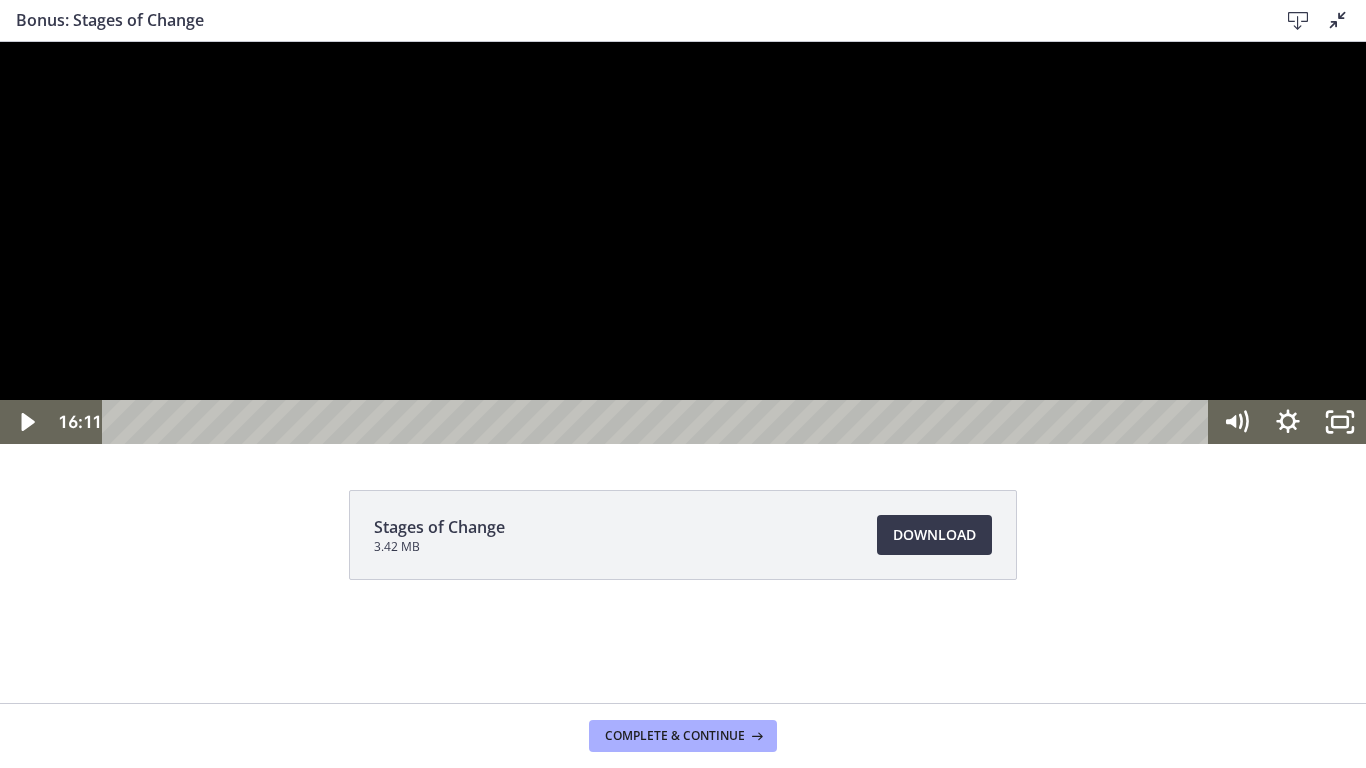 click at bounding box center [683, 243] 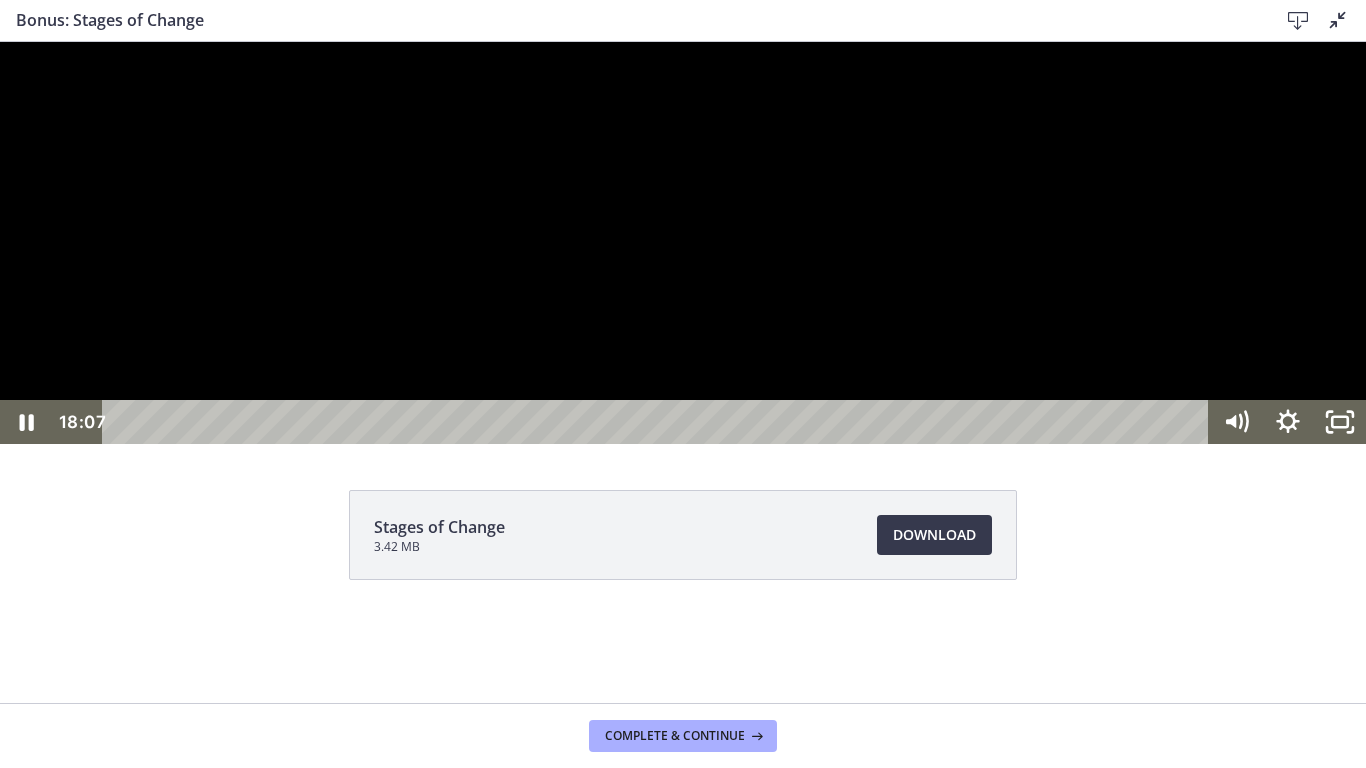 click at bounding box center (683, 243) 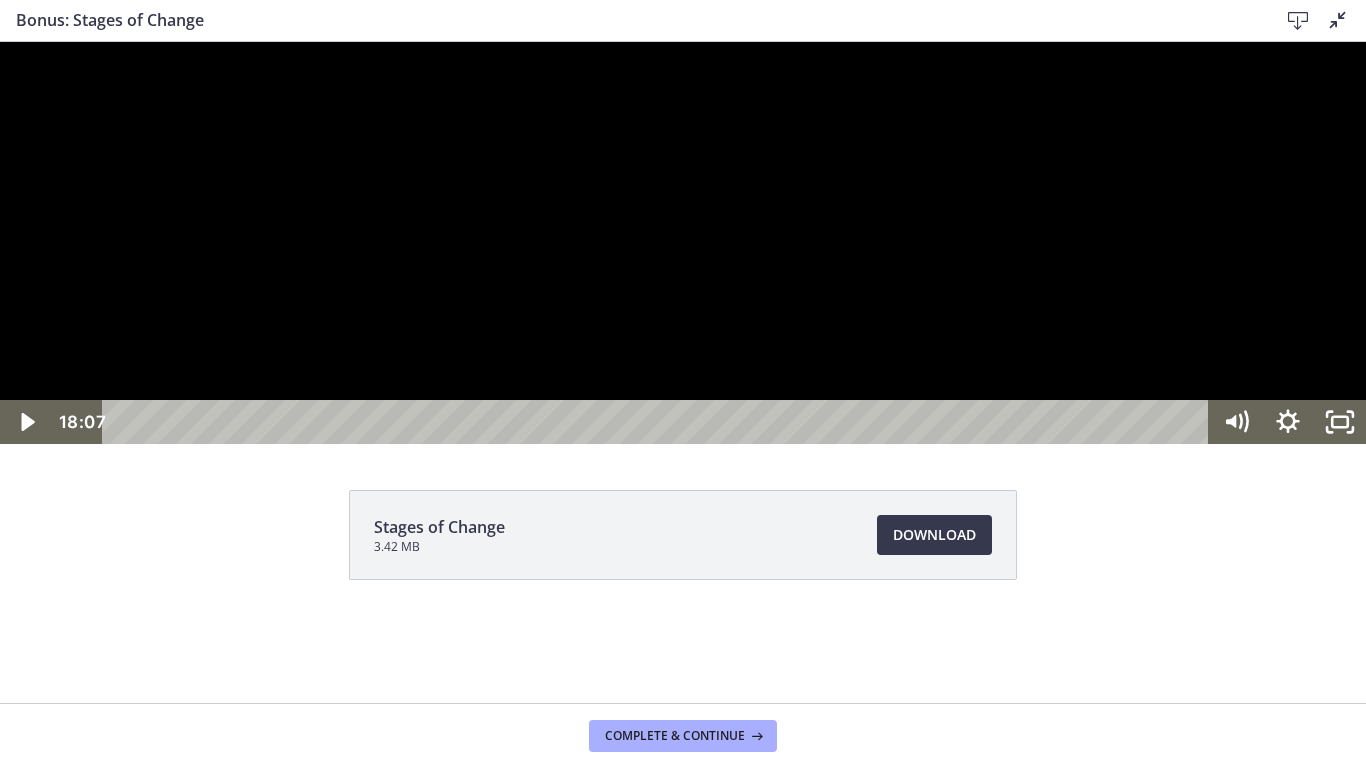 click at bounding box center [683, 243] 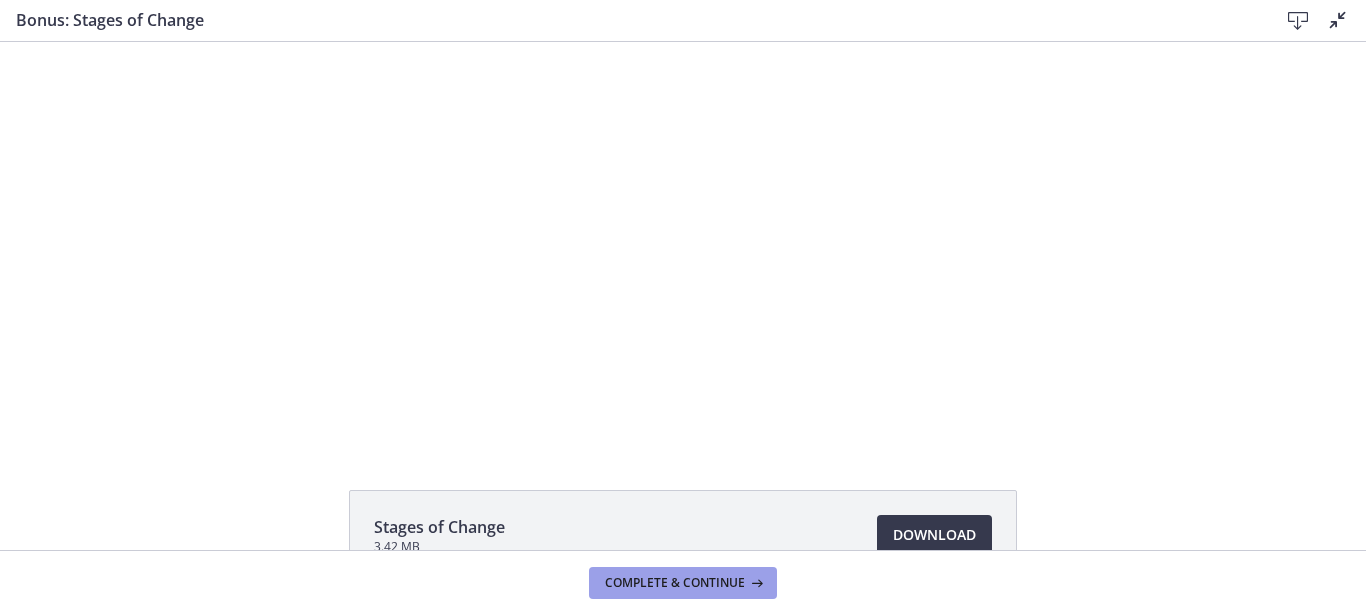 click on "Complete & continue" at bounding box center (675, 583) 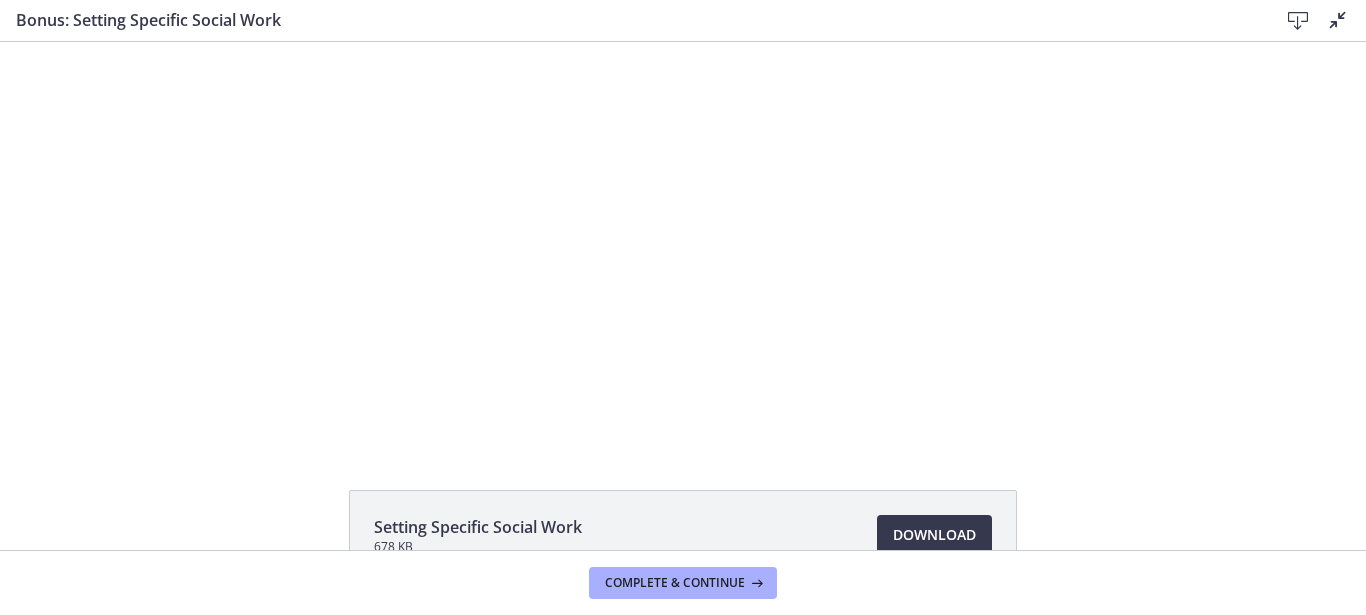scroll, scrollTop: 0, scrollLeft: 0, axis: both 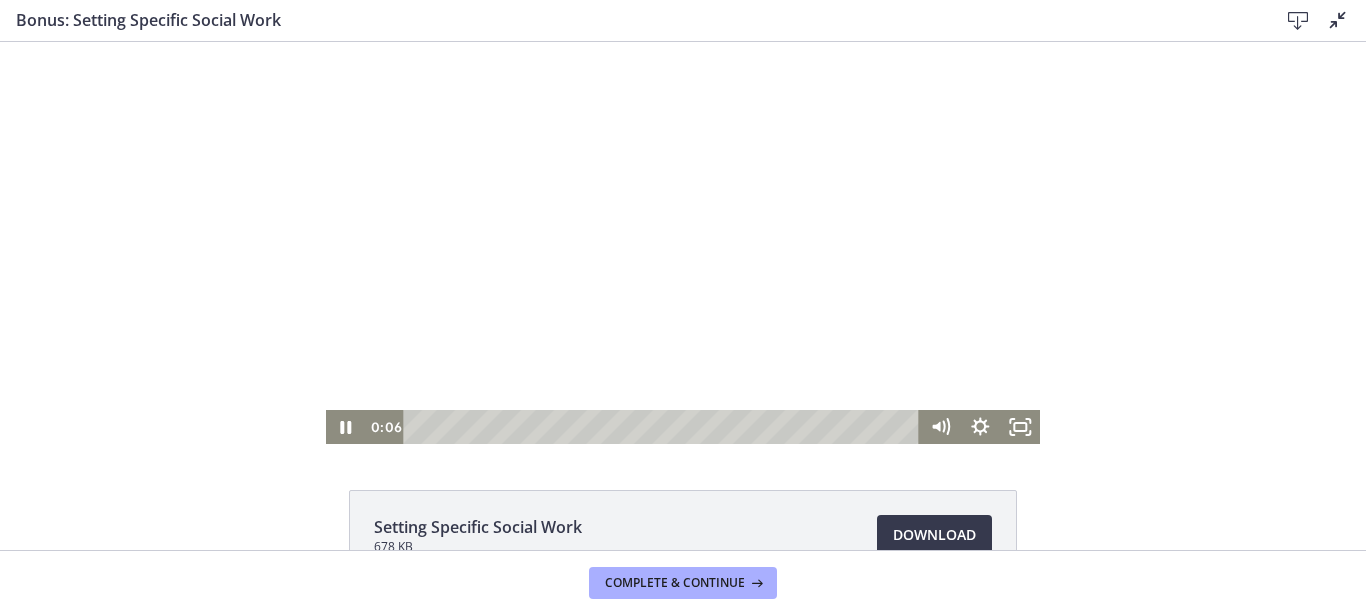 click at bounding box center [683, 243] 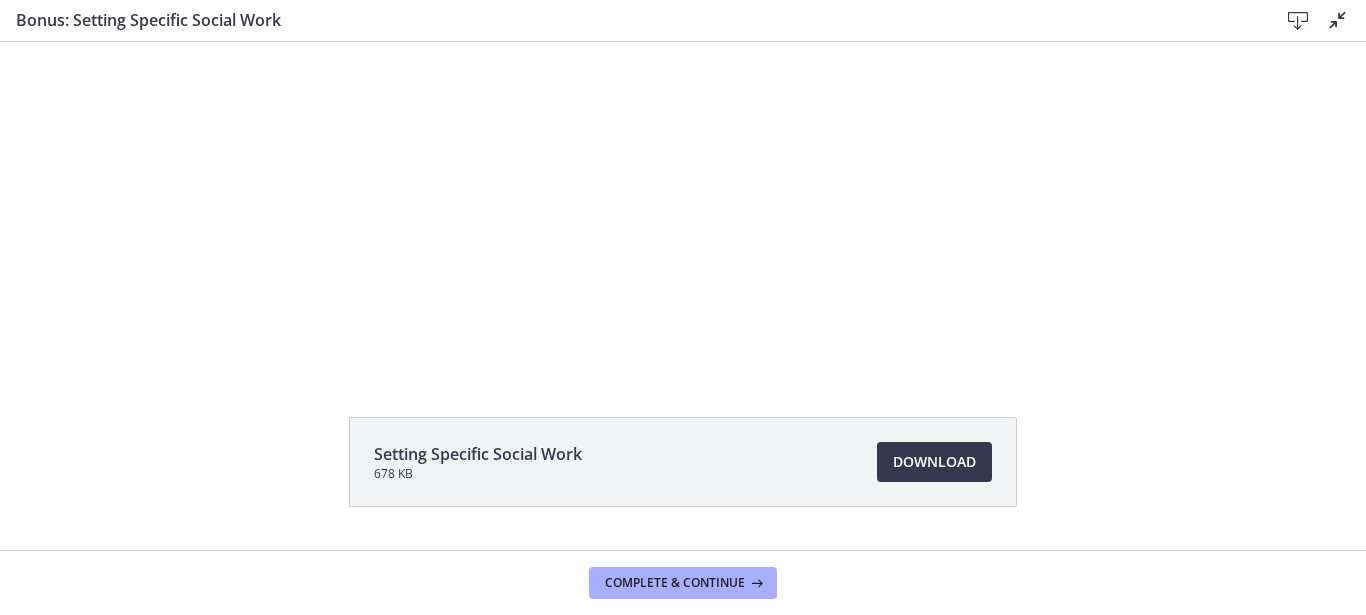 scroll, scrollTop: 127, scrollLeft: 0, axis: vertical 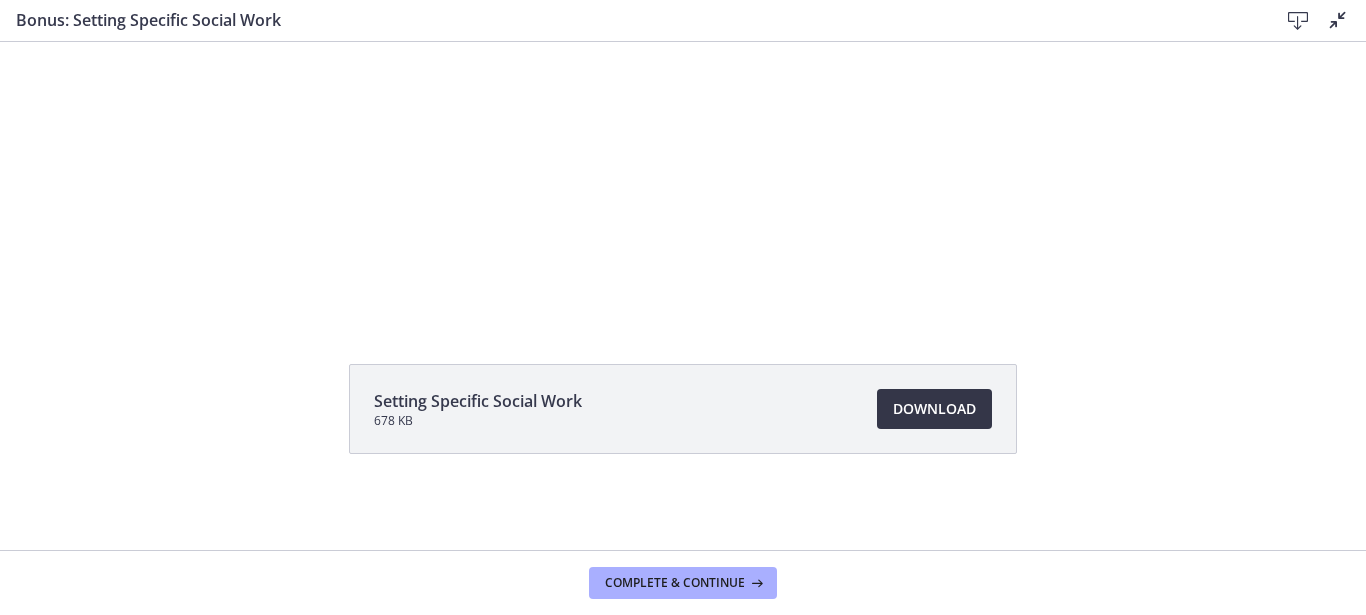 click on "Download
Opens in a new window" at bounding box center (934, 409) 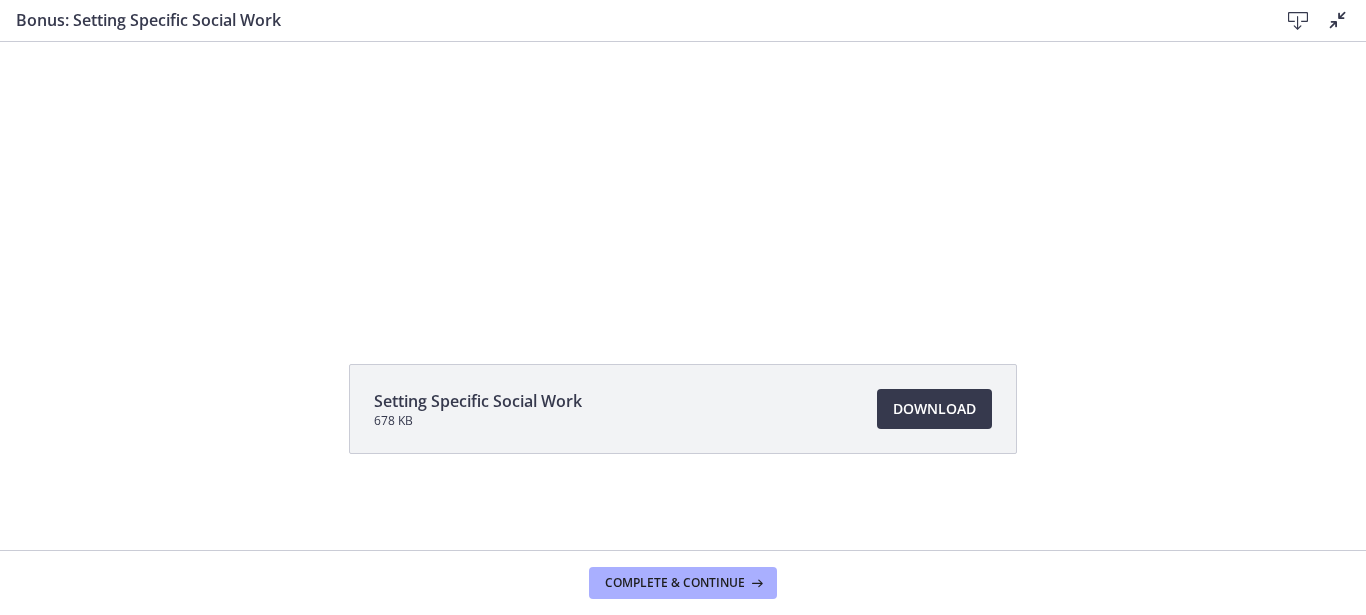 click on "Click for sound
@keyframes VOLUME_SMALL_WAVE_FLASH {
0% { opacity: 0; }
33% { opacity: 1; }
66% { opacity: 1; }
100% { opacity: 0; }
}
@keyframes VOLUME_LARGE_WAVE_FLASH {
0% { opacity: 0; }
33% { opacity: 1; }
66% { opacity: 1; }
100% { opacity: 0; }
}
.volume__small-wave {
animation: VOLUME_SMALL_WAVE_FLASH 2s infinite;
opacity: 0;
}
.volume__large-wave {
animation: VOLUME_LARGE_WAVE_FLASH 2s infinite .3s;
opacity: 0;
}
[TIME] [TIME]" at bounding box center (683, 117) 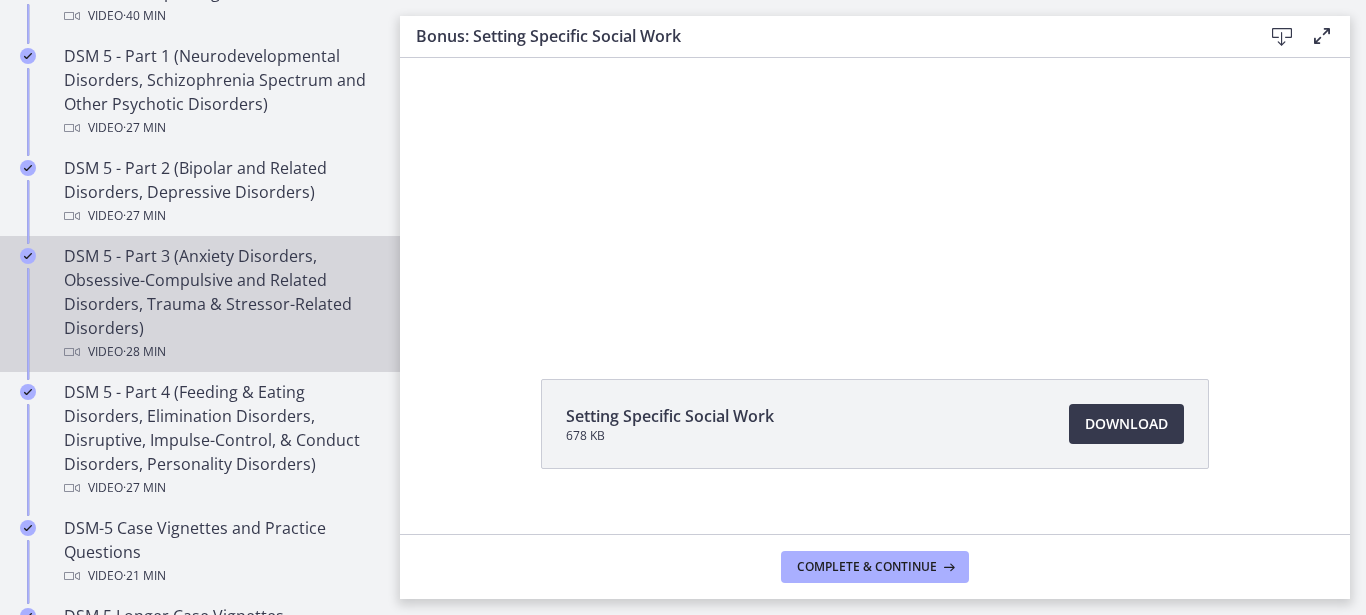 scroll, scrollTop: 660, scrollLeft: 0, axis: vertical 